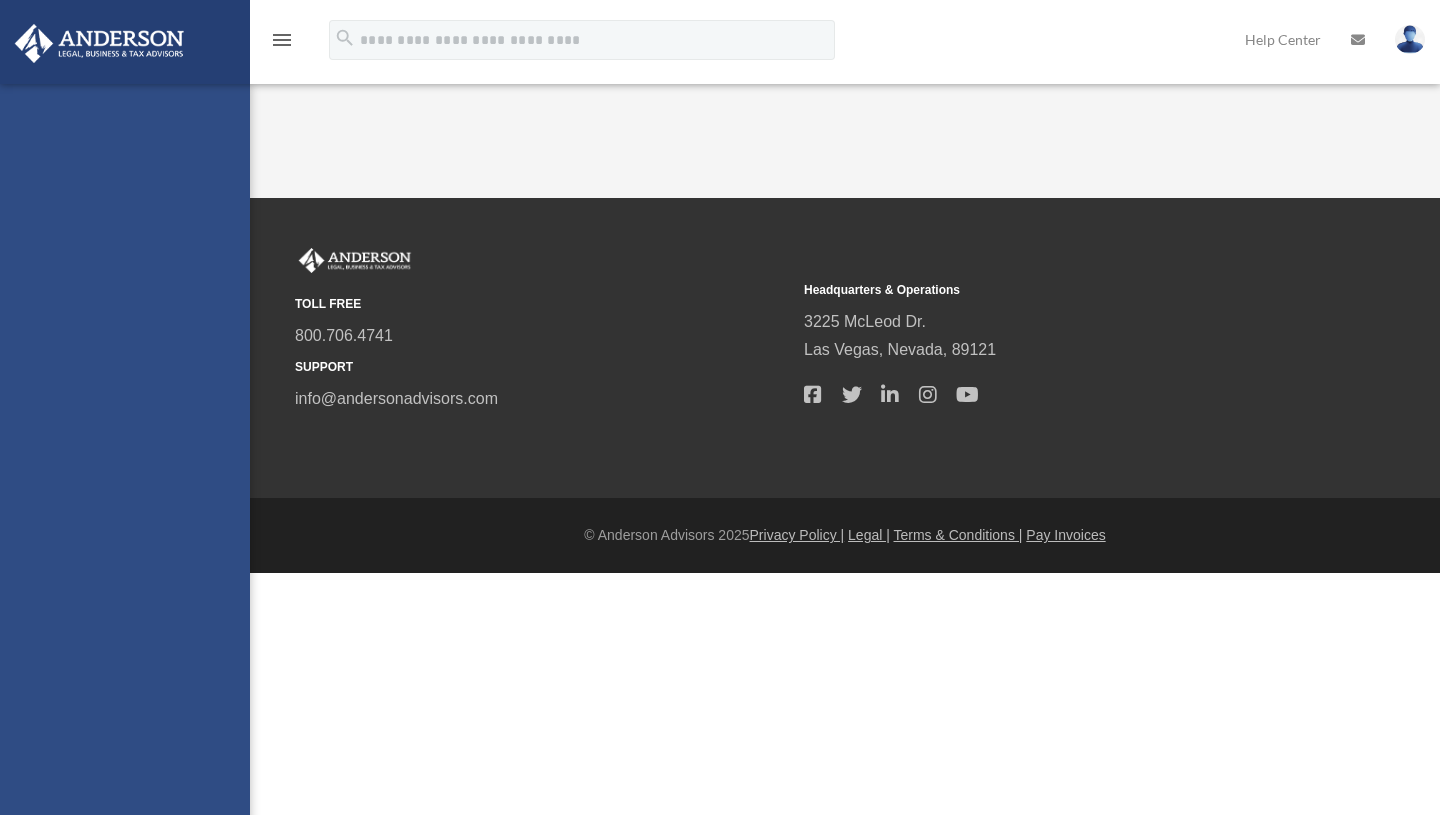 scroll, scrollTop: 0, scrollLeft: 0, axis: both 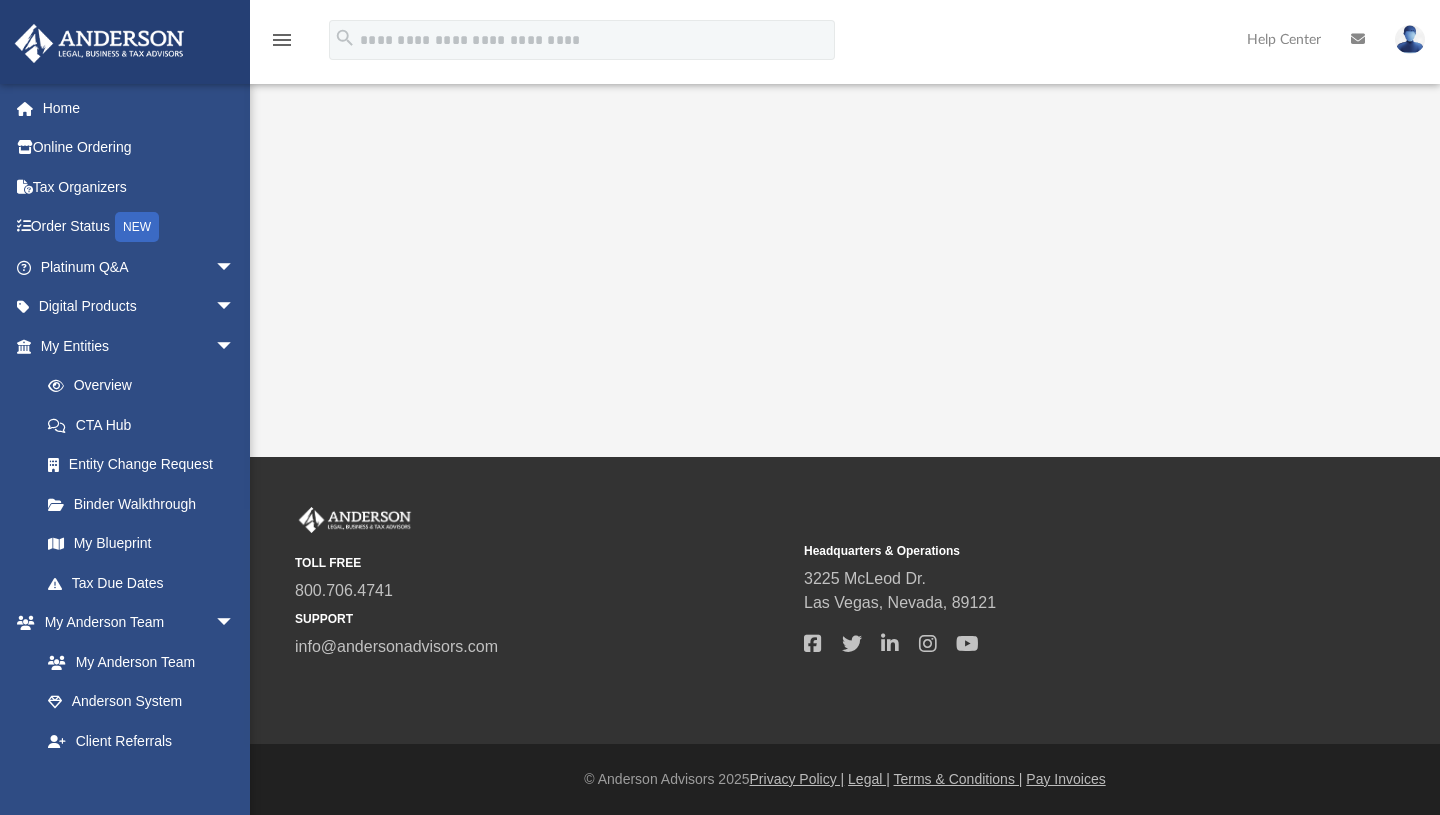 click on "Tax Due Dates" at bounding box center [146, 583] 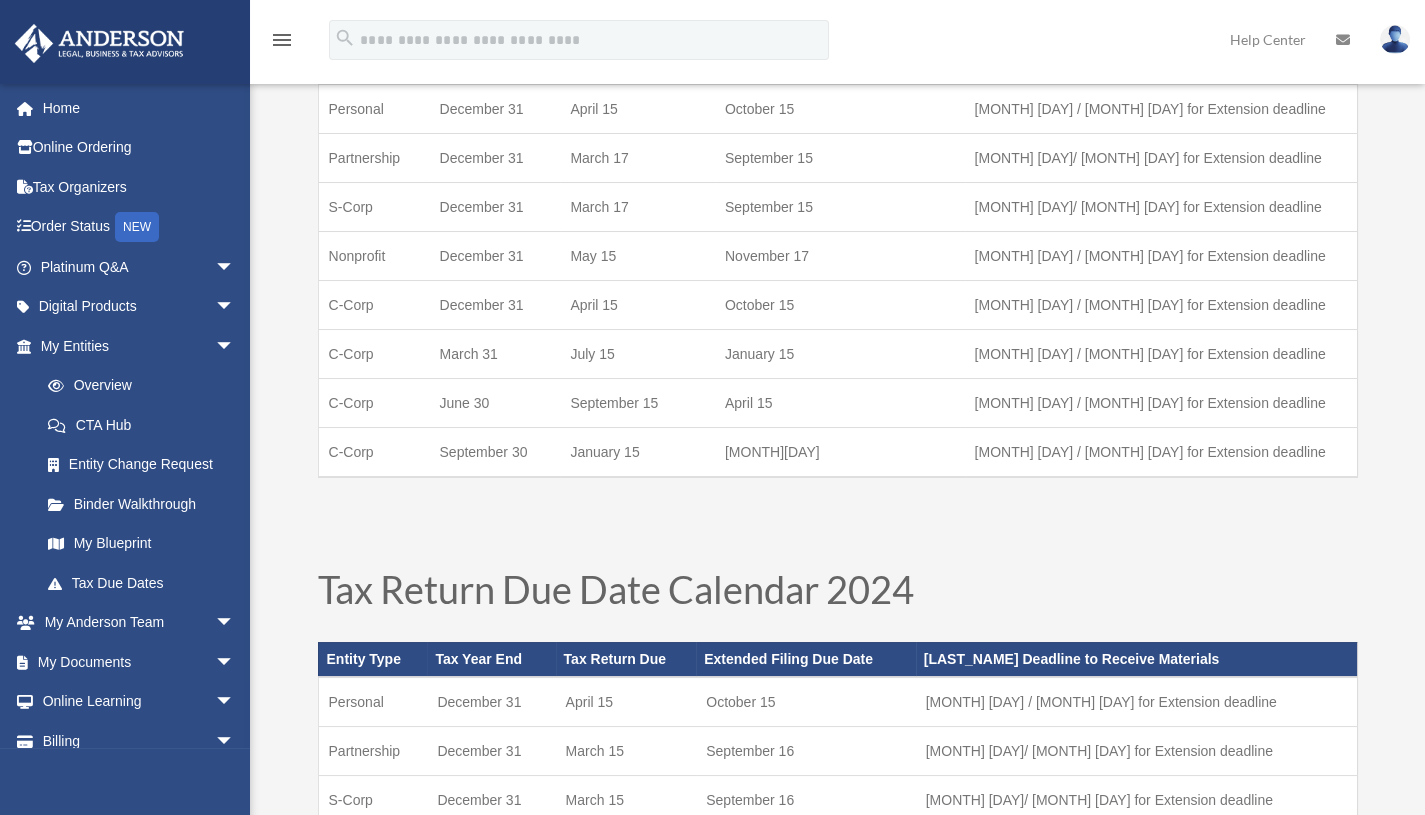 scroll, scrollTop: 0, scrollLeft: 0, axis: both 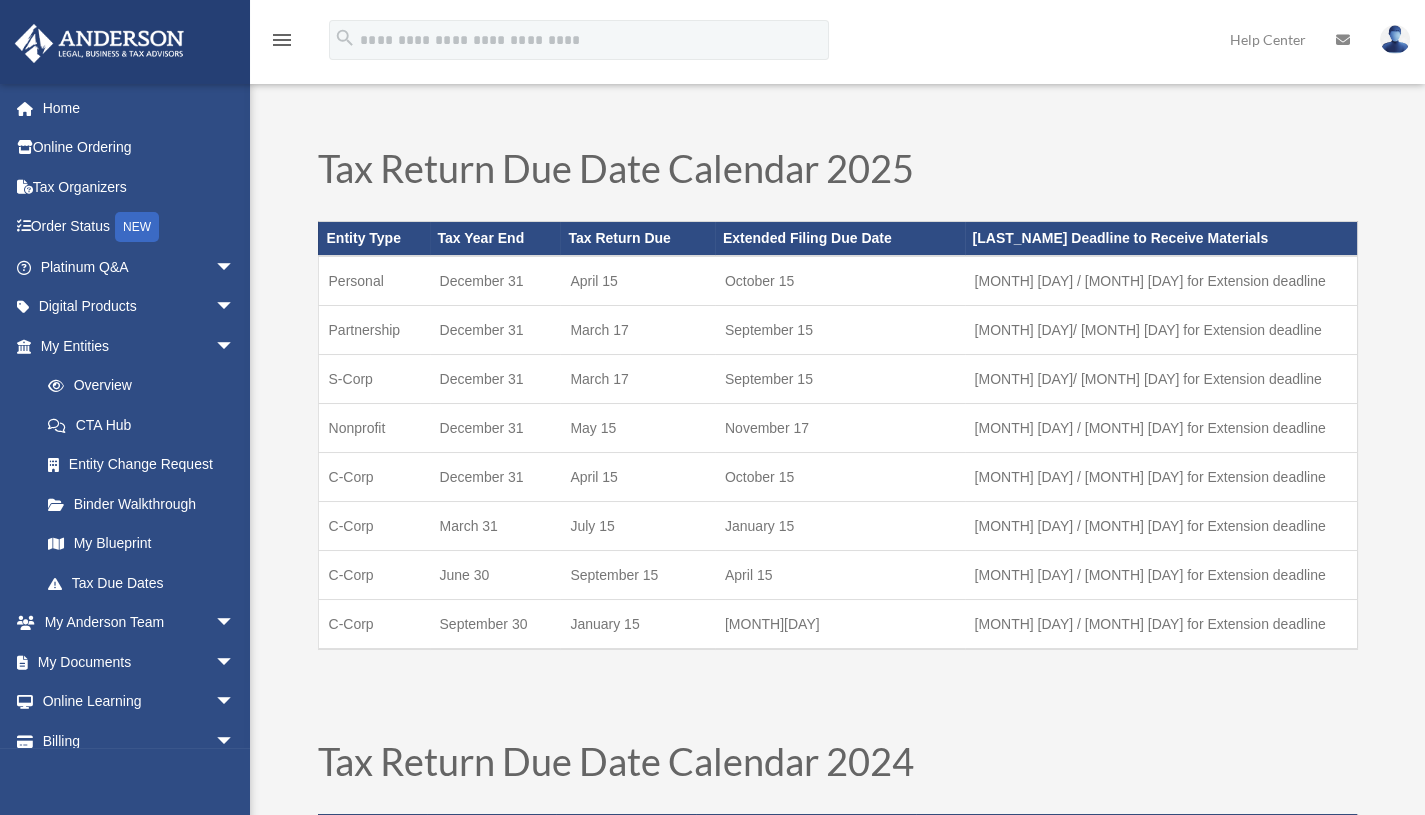 click on "arrow_drop_down" at bounding box center [235, 346] 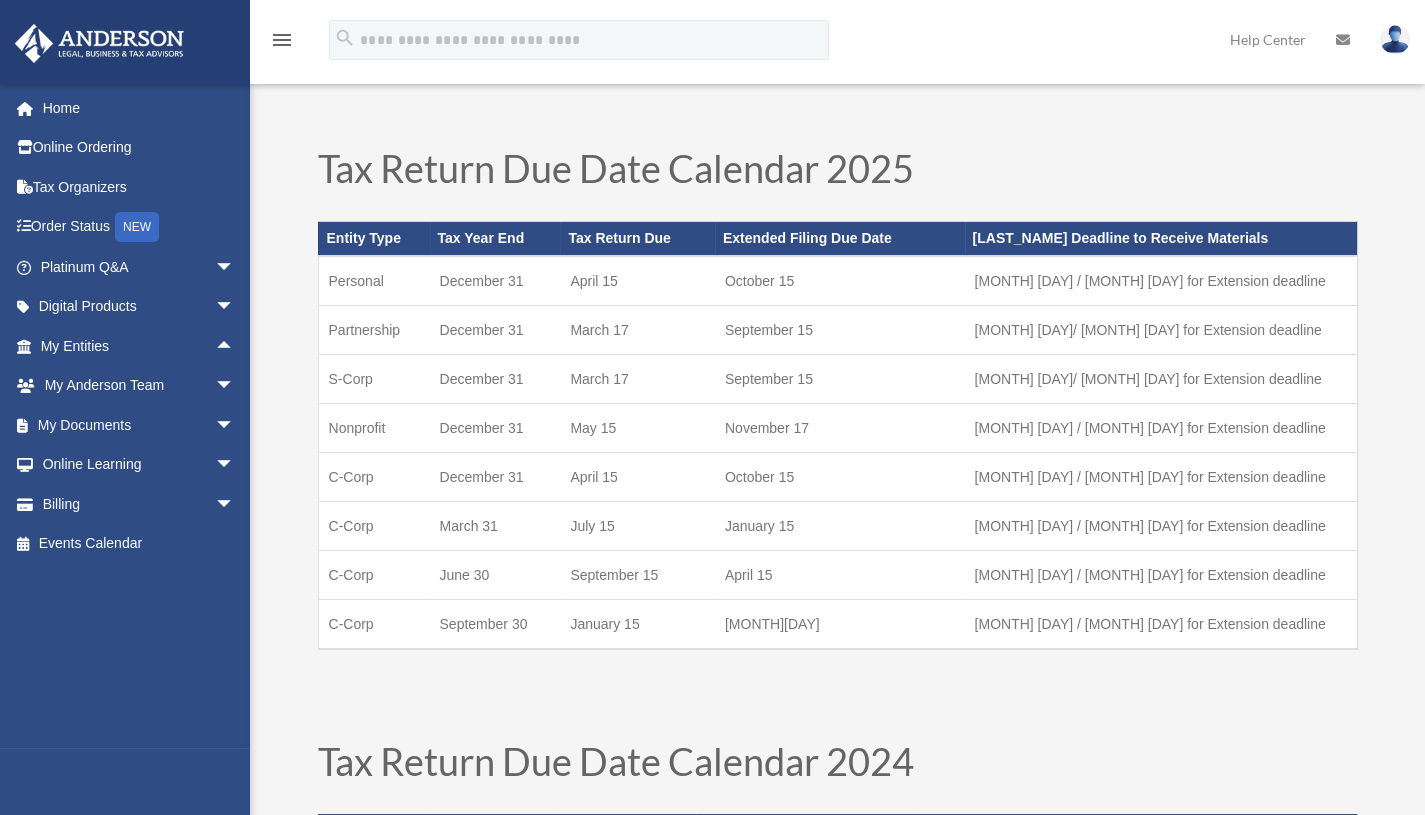 click on "arrow_drop_up" at bounding box center [235, 346] 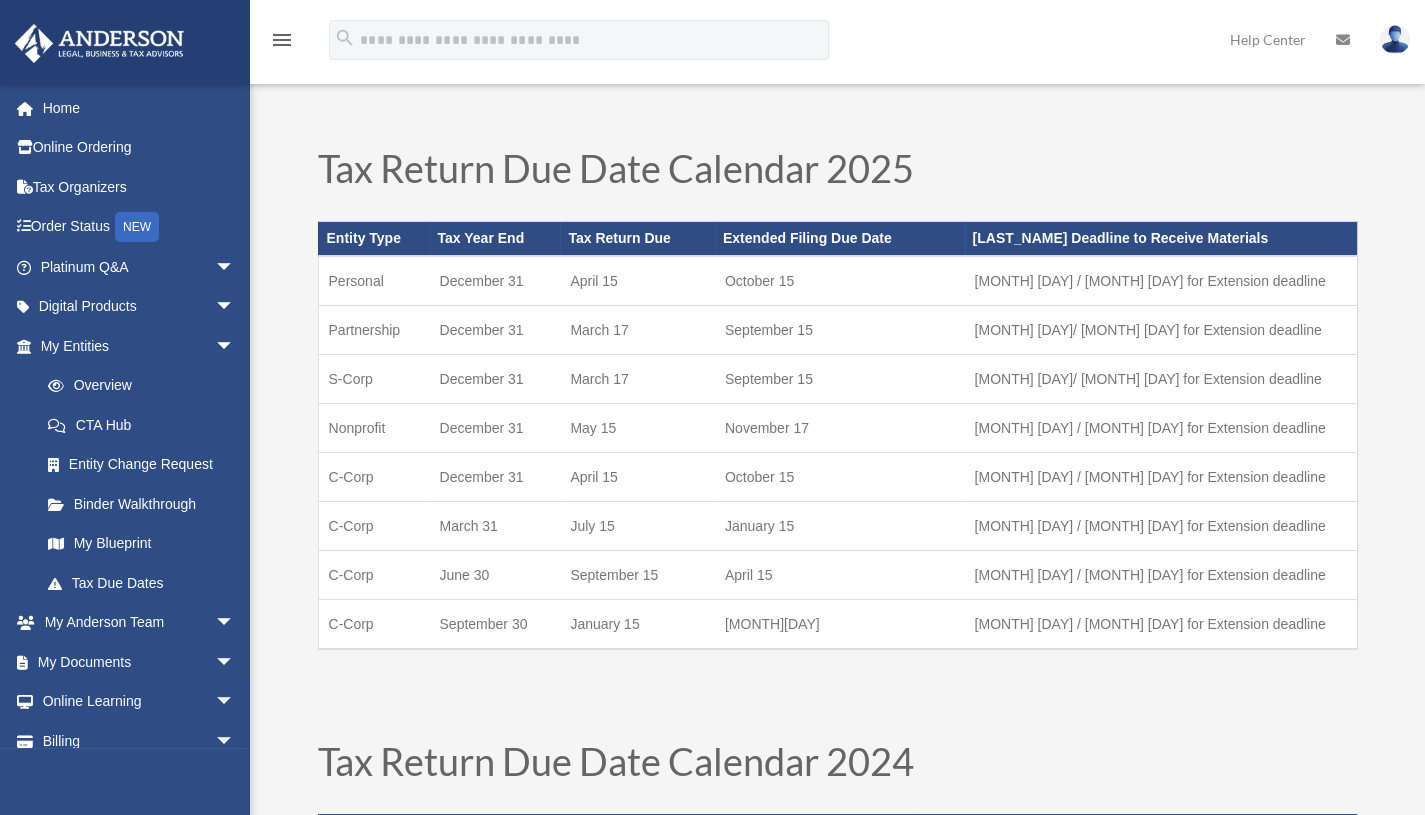 click on "My Documents arrow_drop_down" at bounding box center (139, 662) 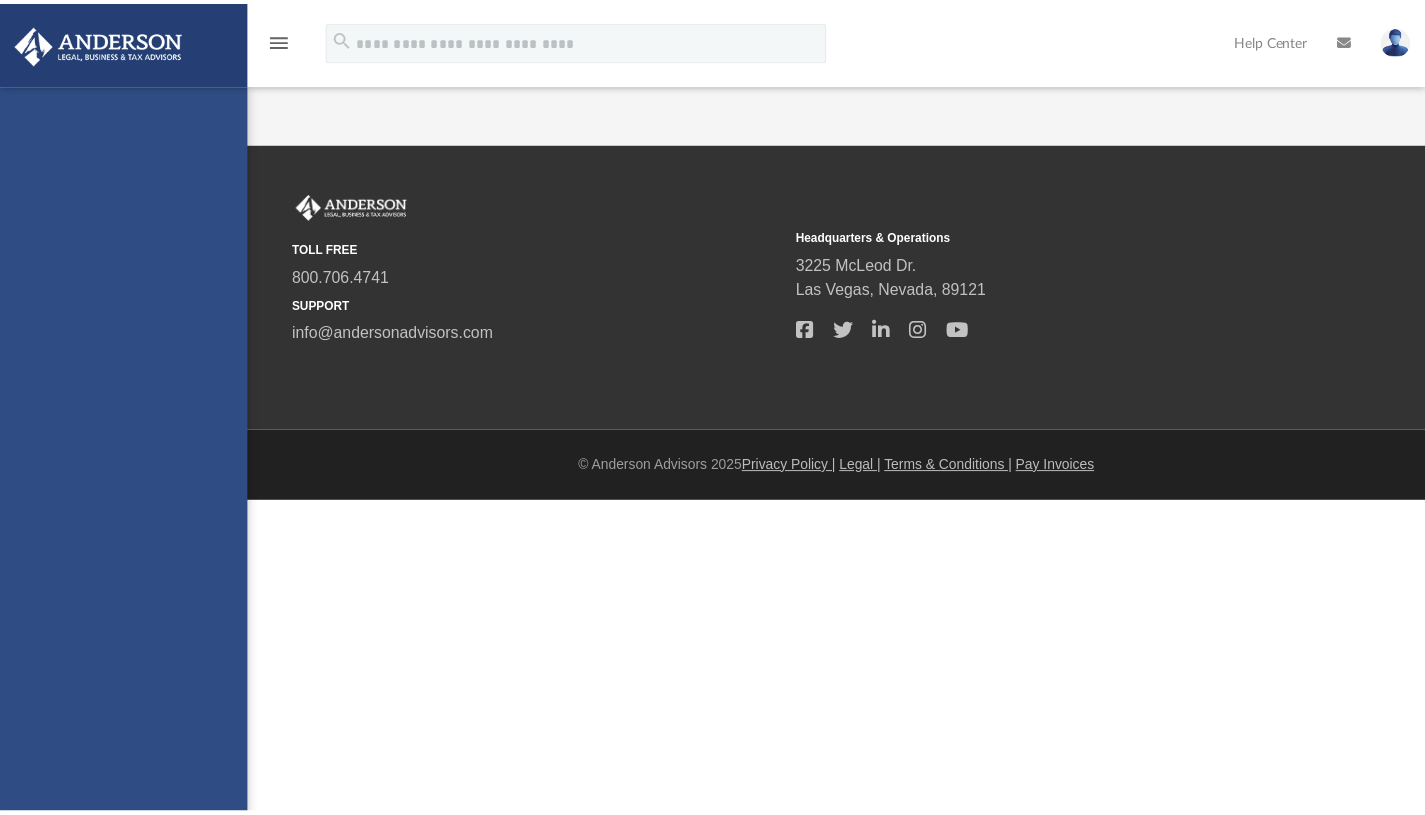 scroll, scrollTop: 0, scrollLeft: 0, axis: both 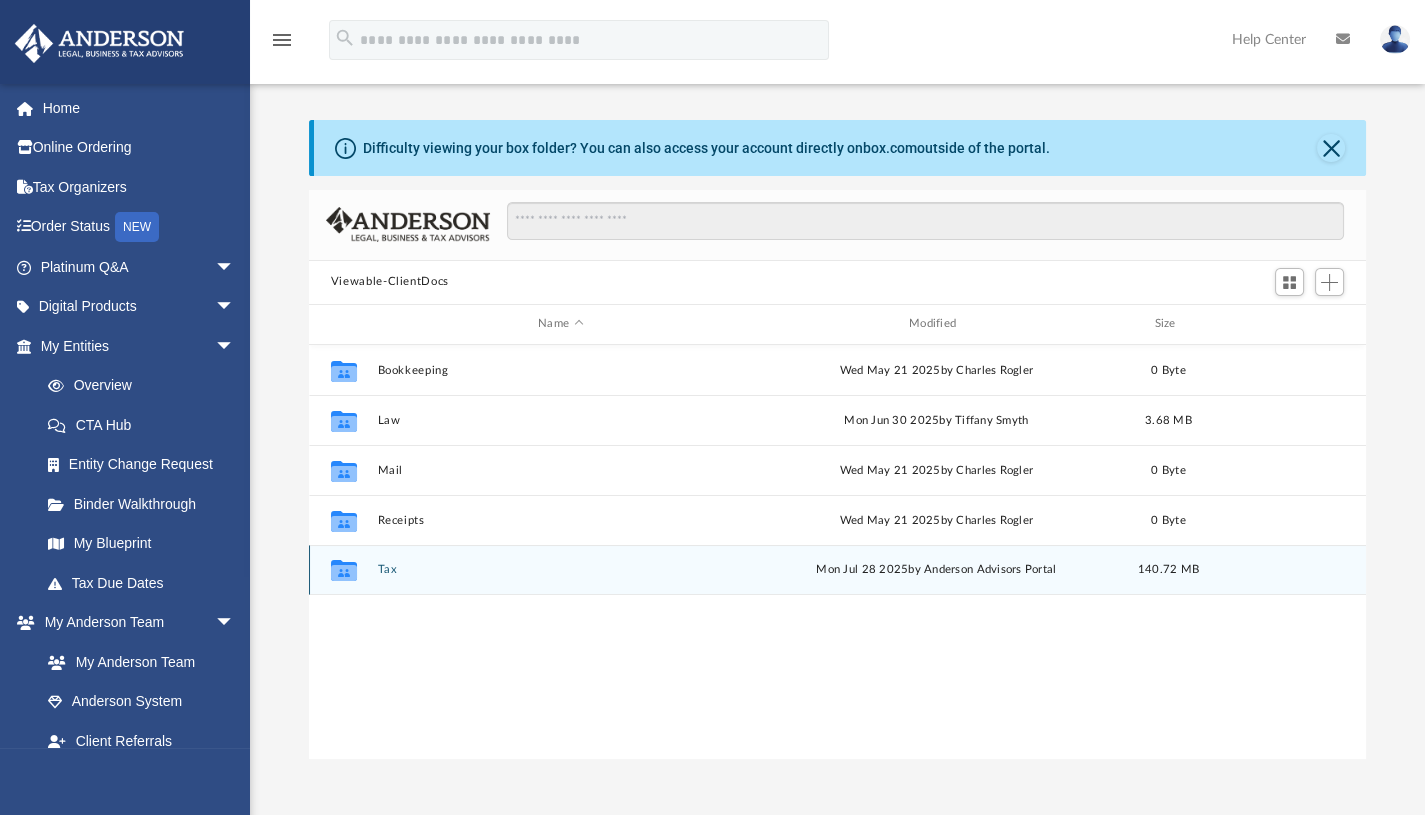 click 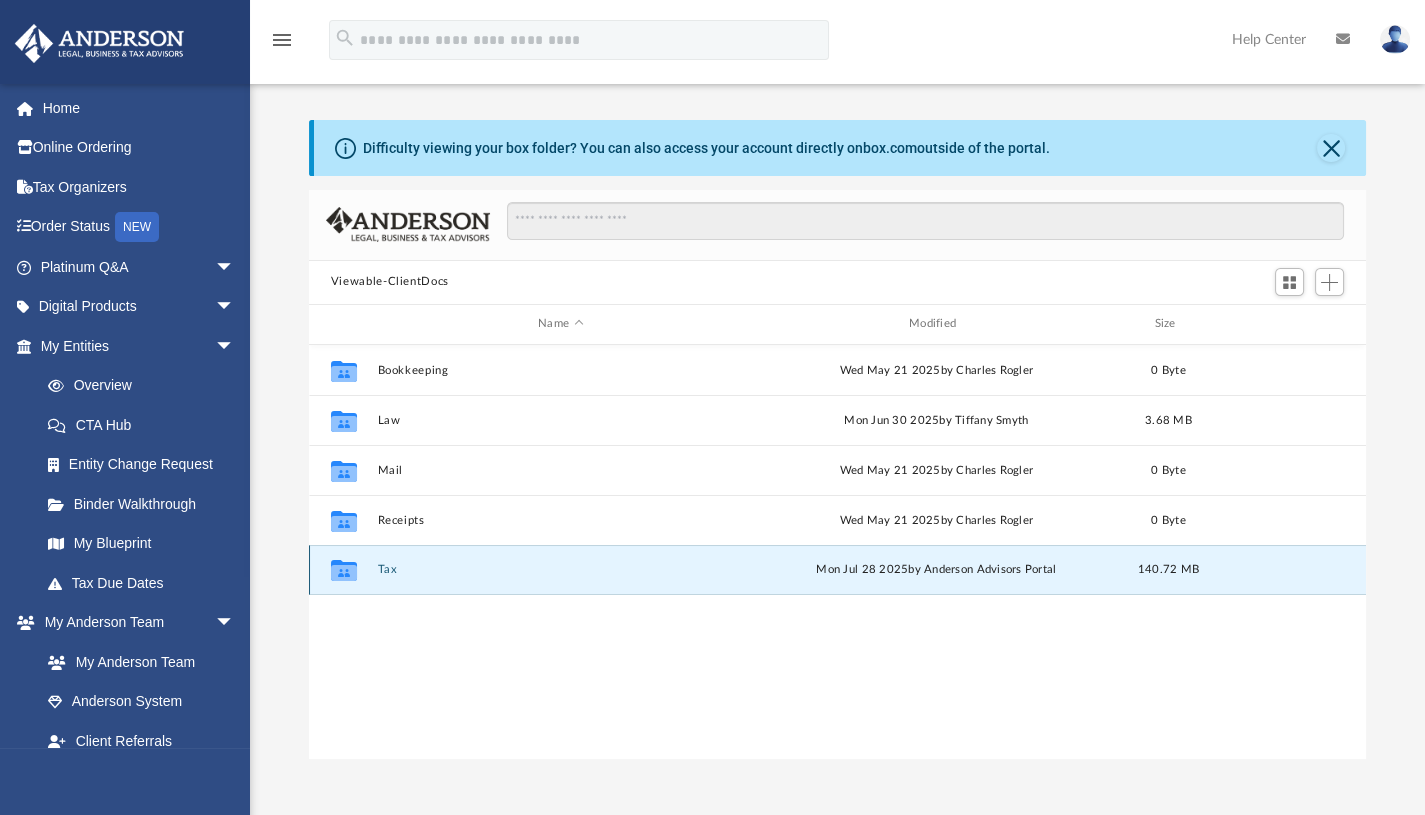 click 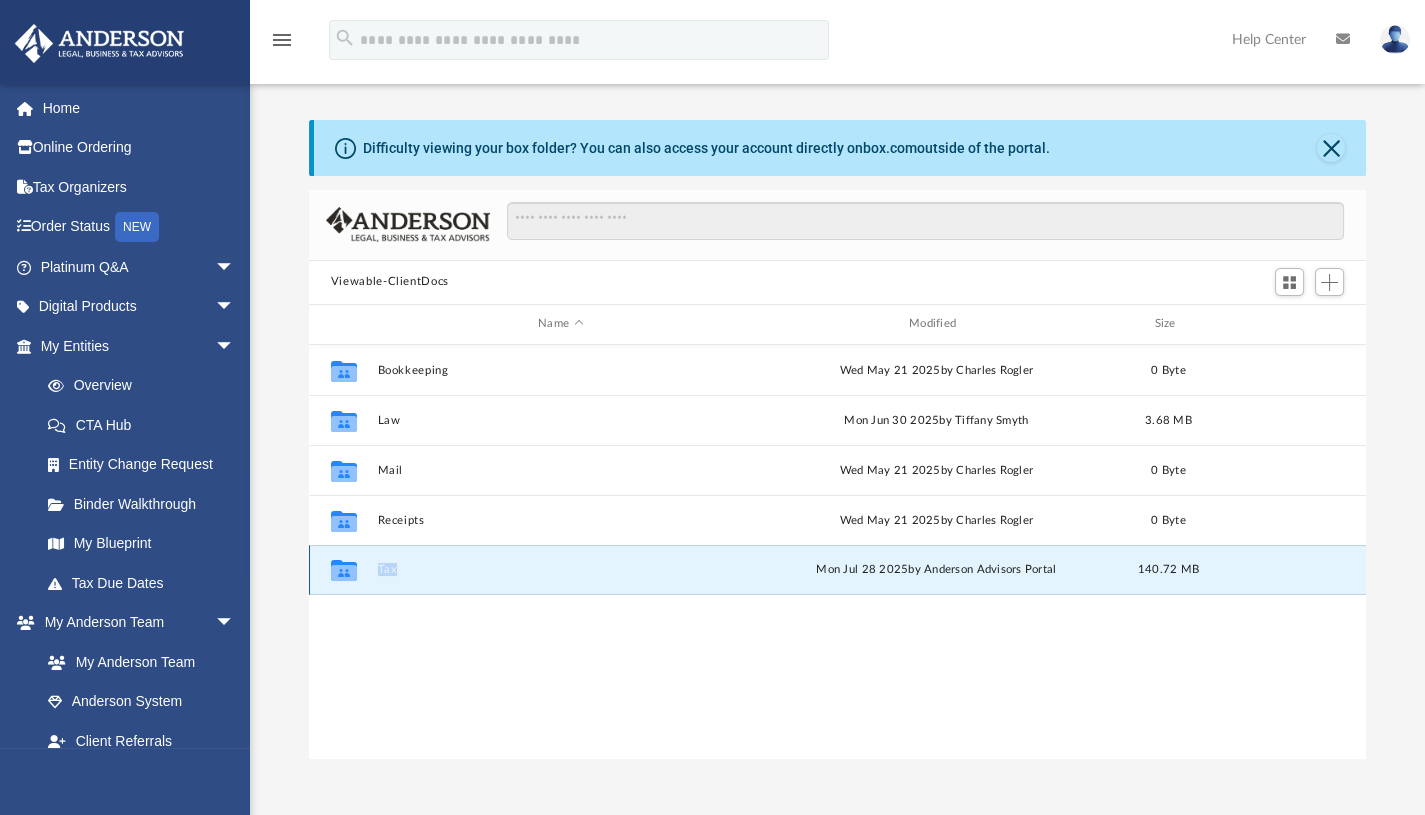 click 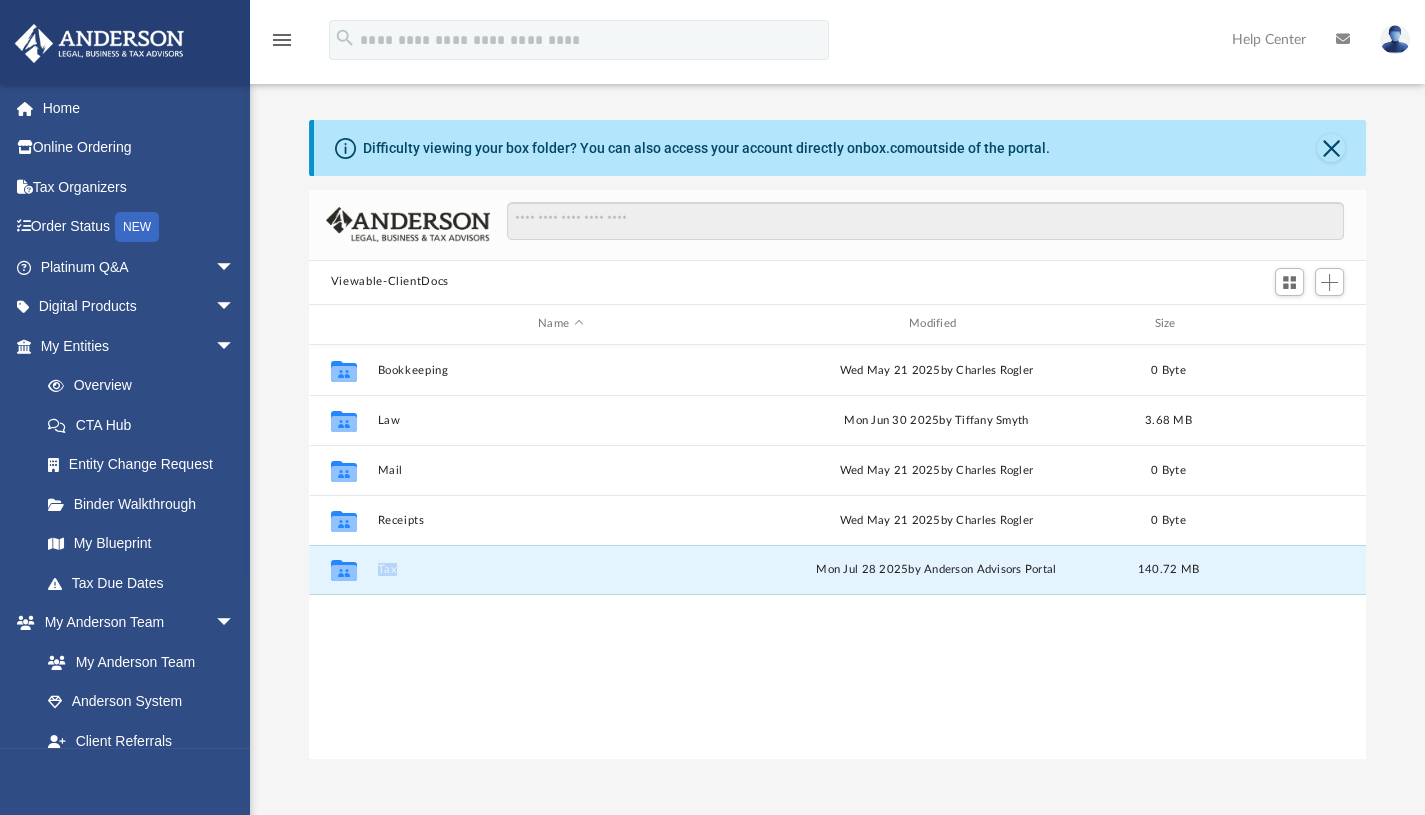 click on "Tax" at bounding box center (560, 569) 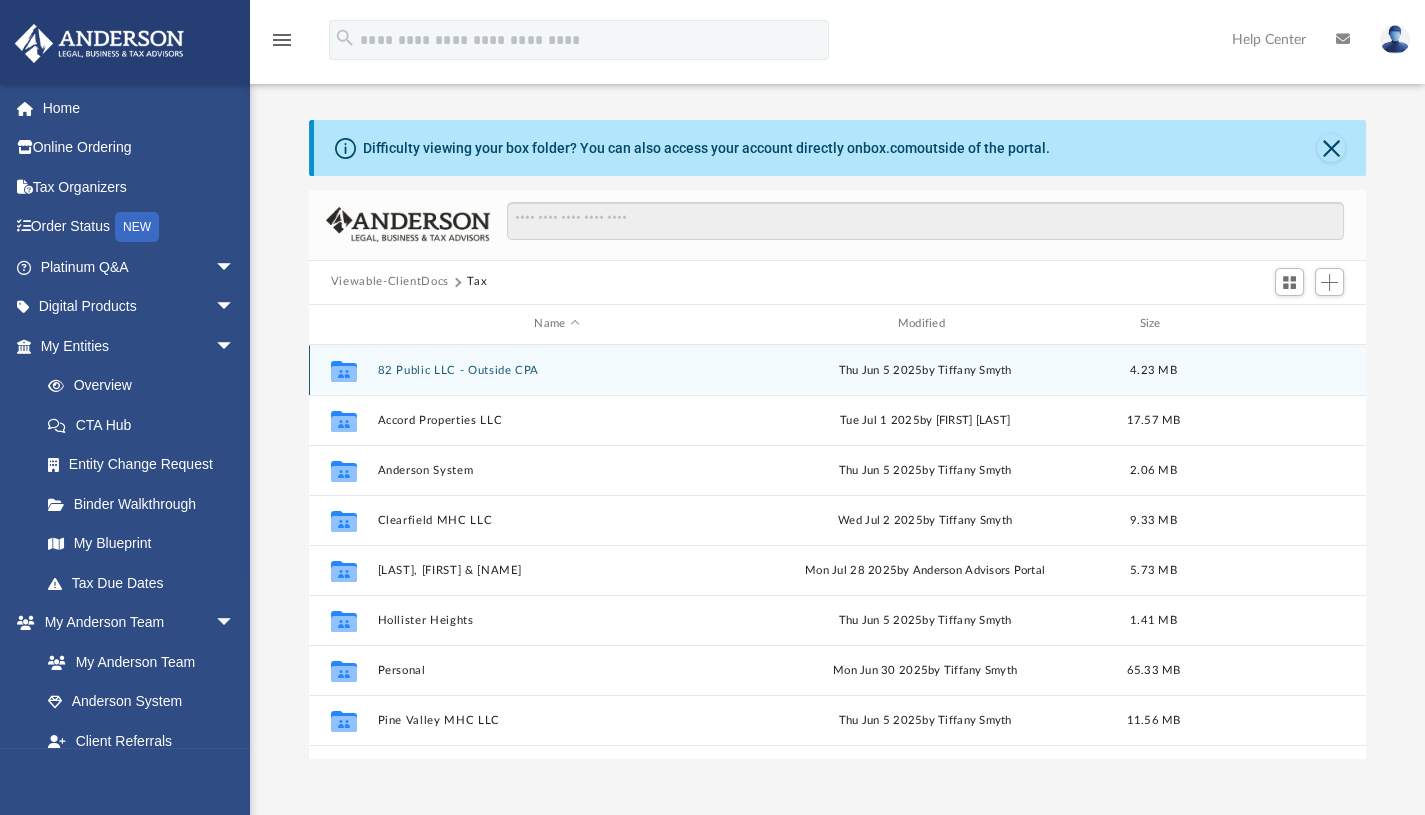 scroll, scrollTop: 84, scrollLeft: 0, axis: vertical 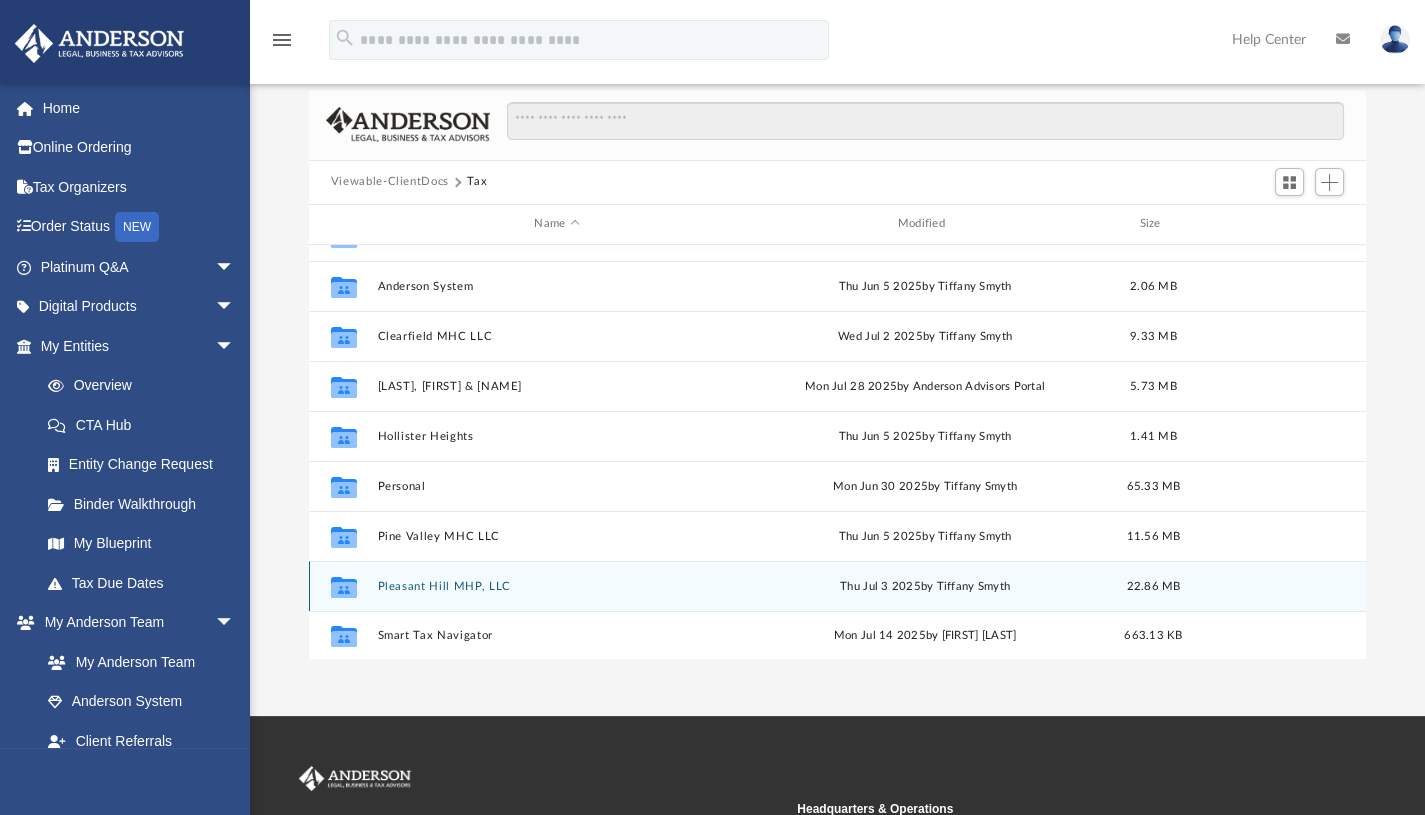 click on "Collaborated Folder Pleasant Hill MHP, LLC Thu Jul 3 2025  by Tiffany Smyth 22.86 MB" at bounding box center [837, 586] 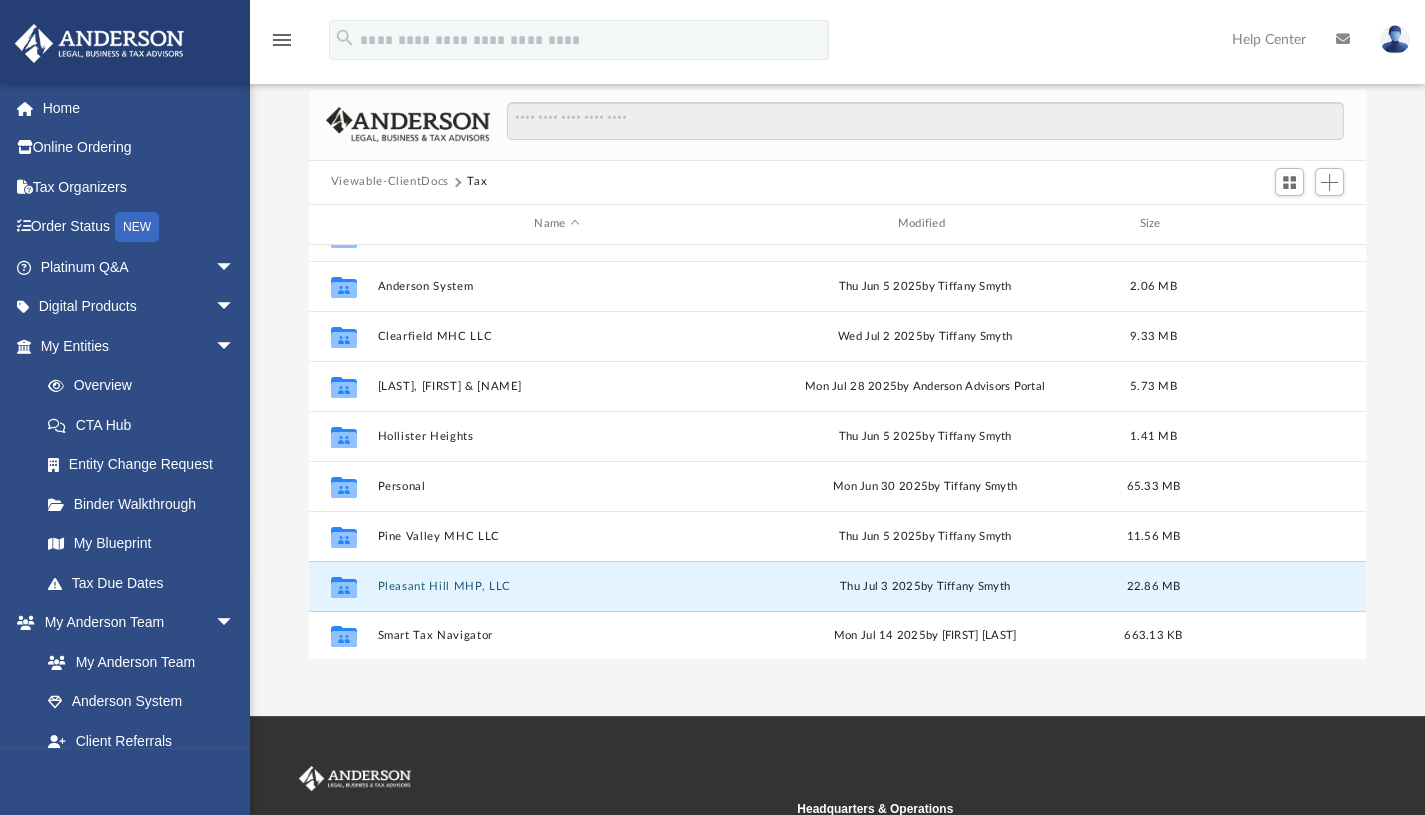 click on "Pleasant Hill MHP, LLC" at bounding box center [556, 585] 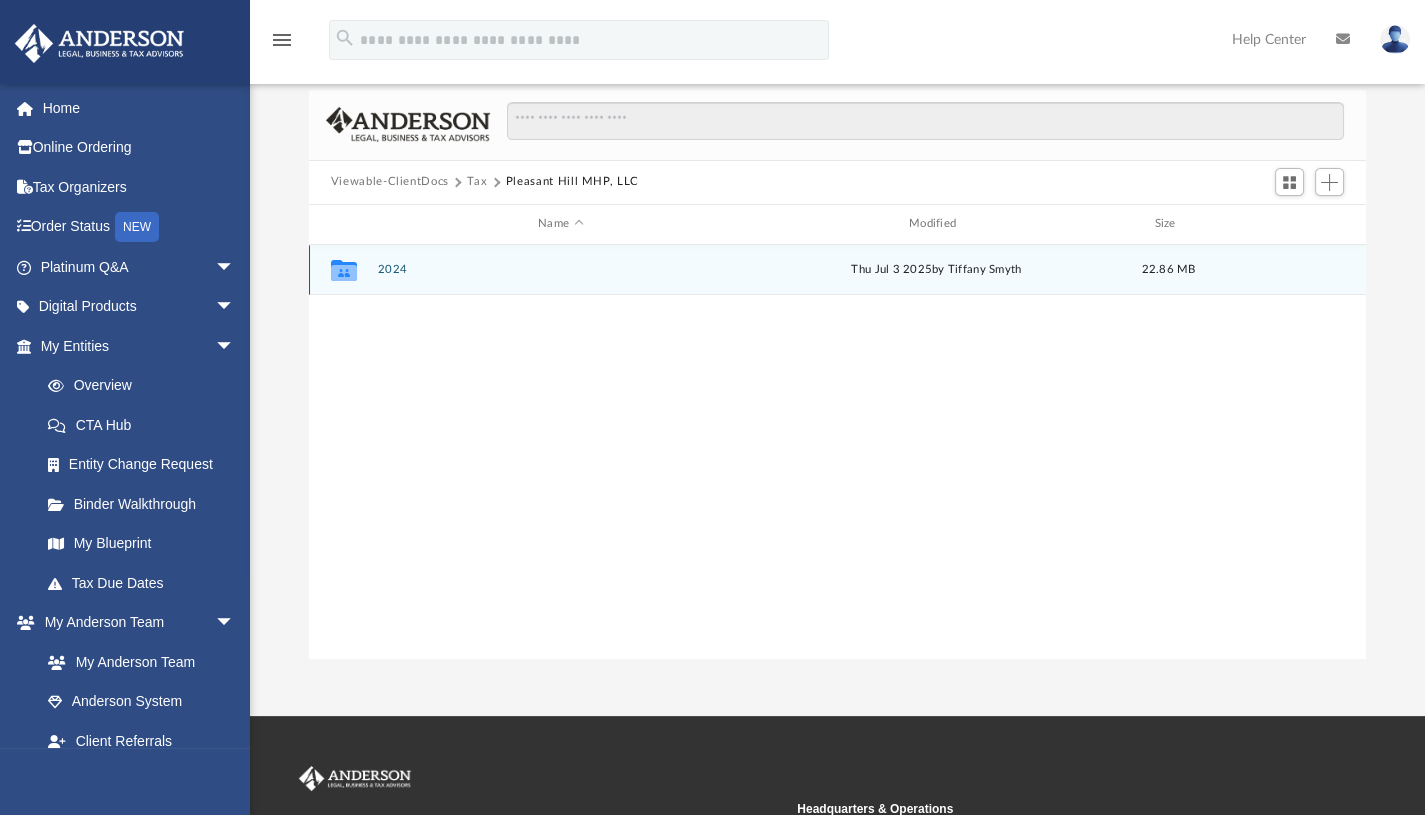 scroll, scrollTop: 0, scrollLeft: 0, axis: both 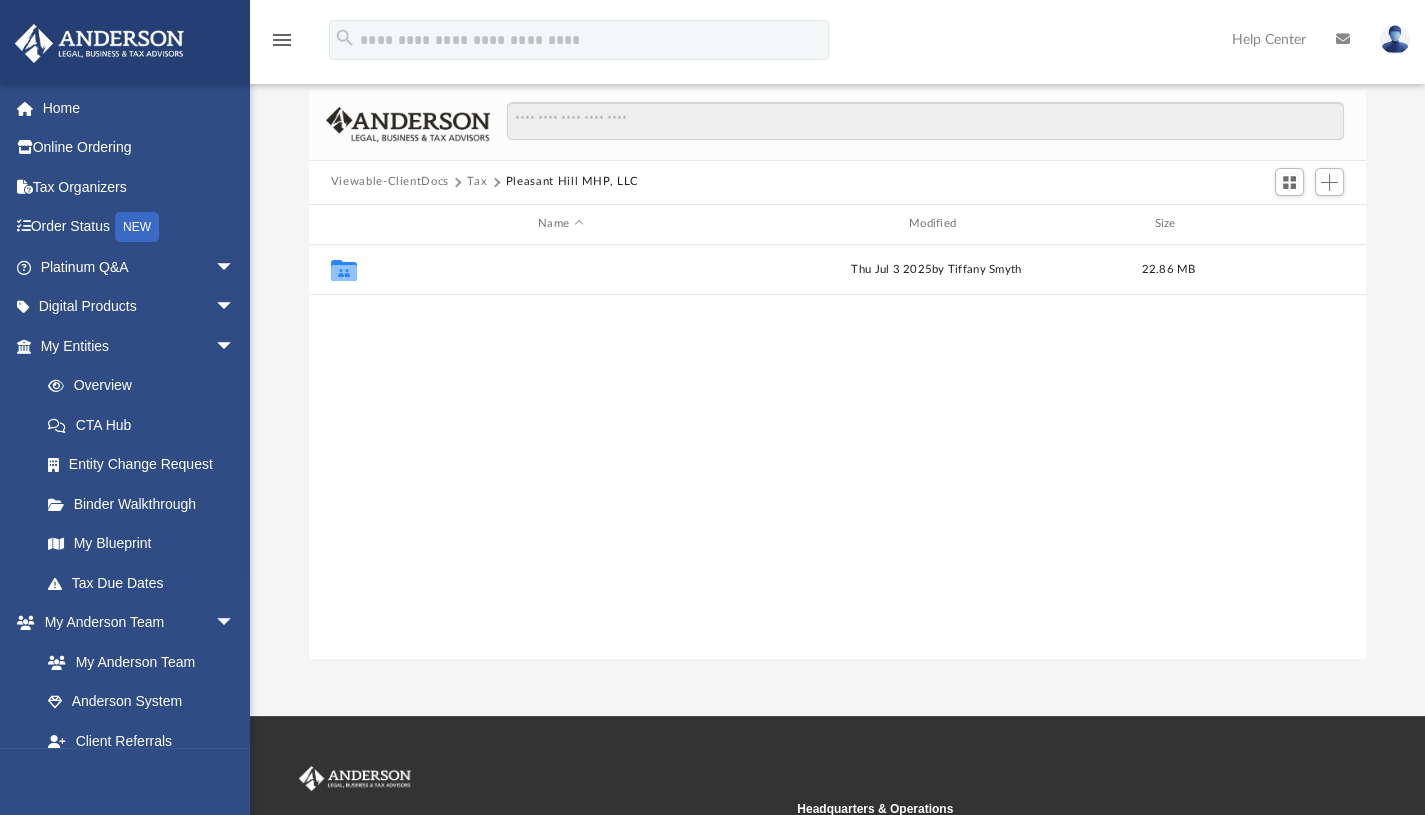 click on "2024" at bounding box center [560, 269] 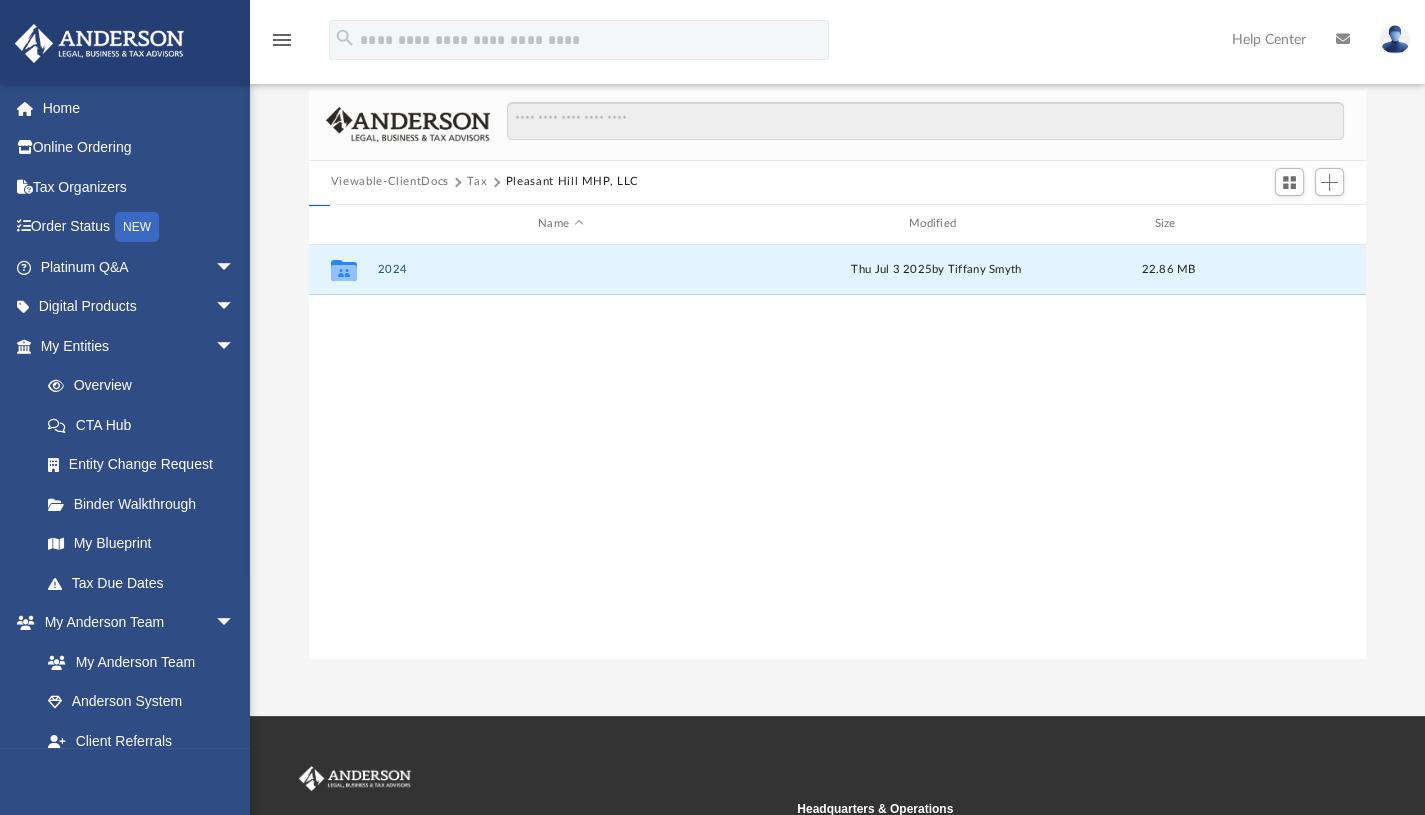 click on "2024" at bounding box center [560, 269] 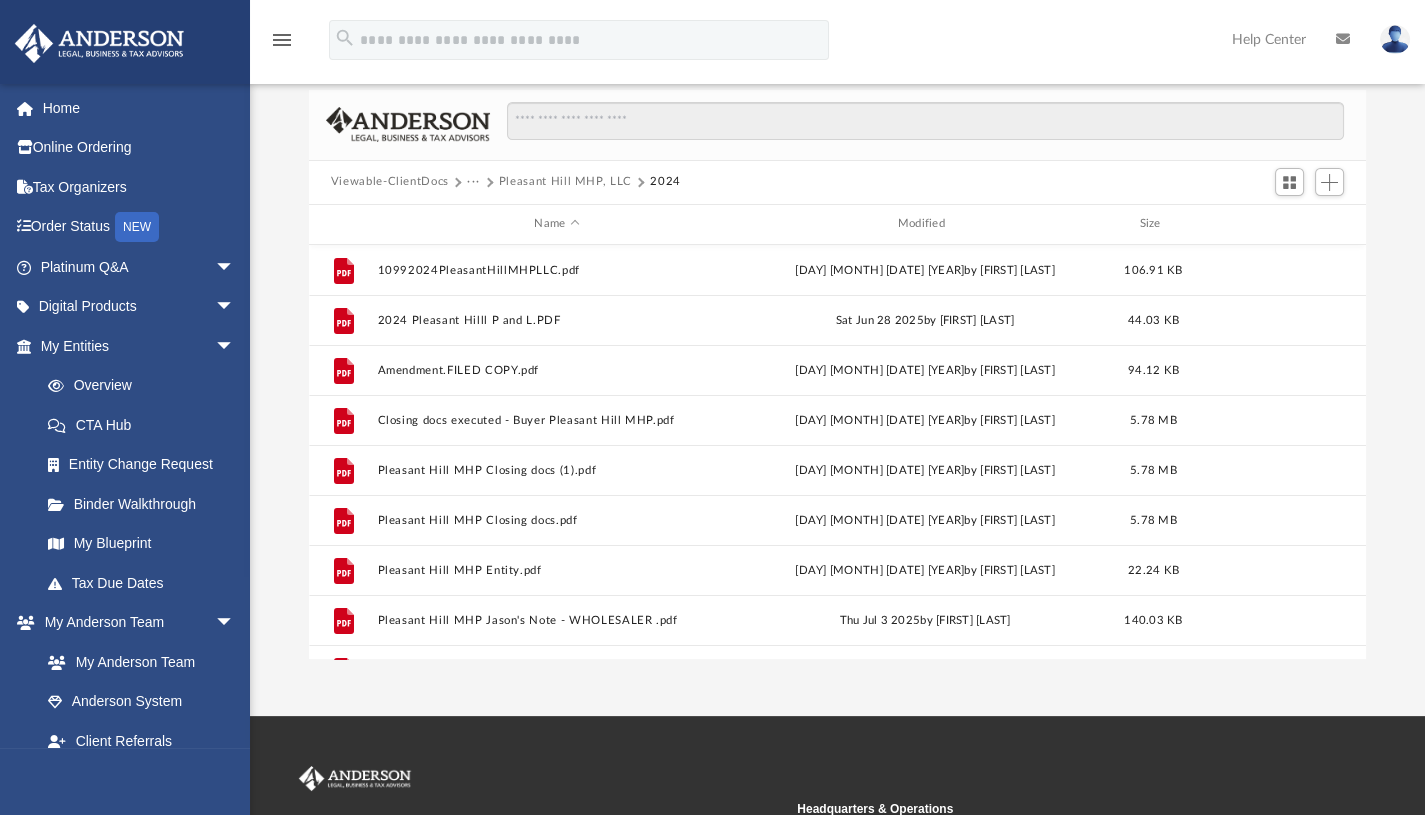 click on "Viewable-ClientDocs ··· Pleasant Hill MHP, LLC 2024" at bounding box center (838, 183) 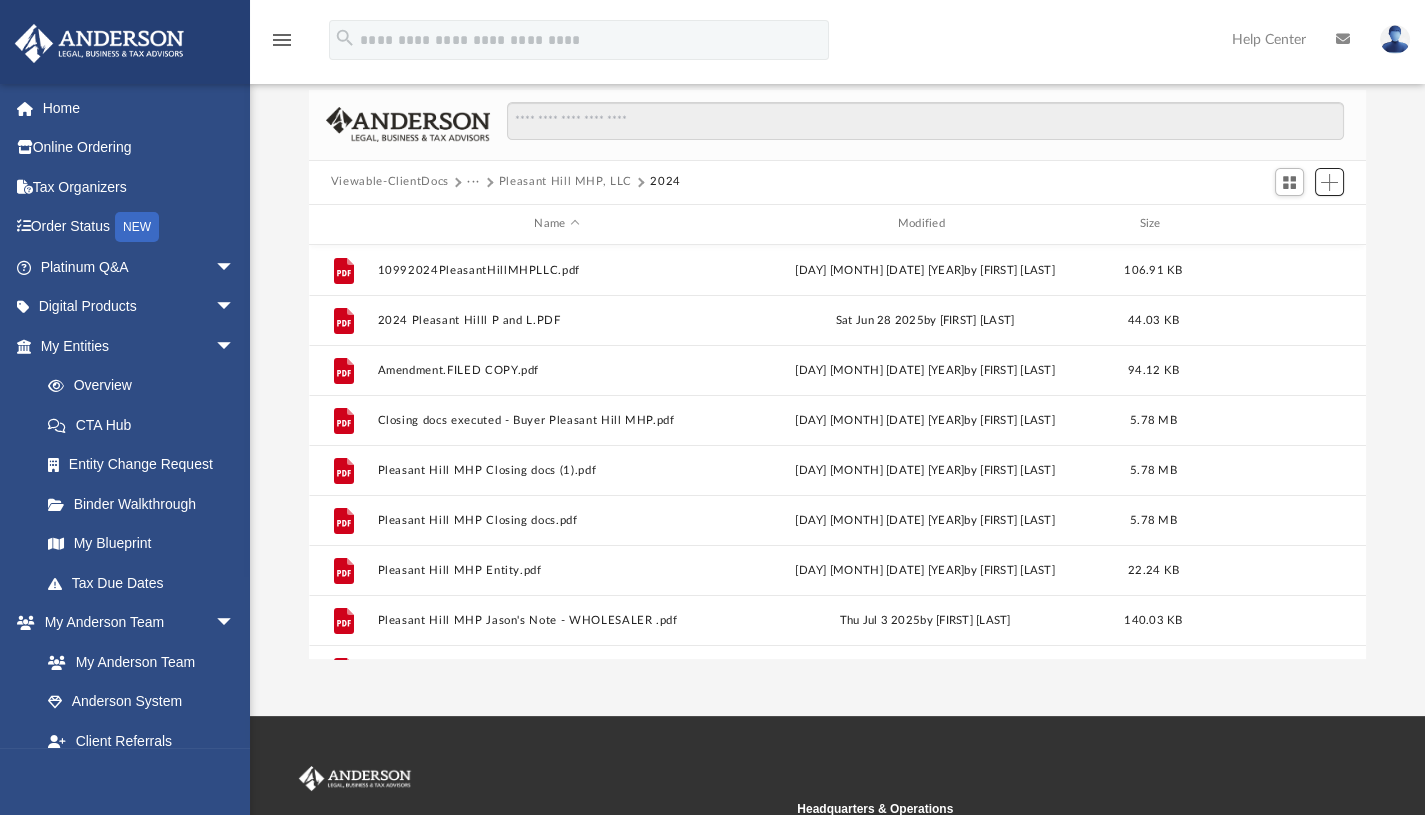 click at bounding box center (1329, 182) 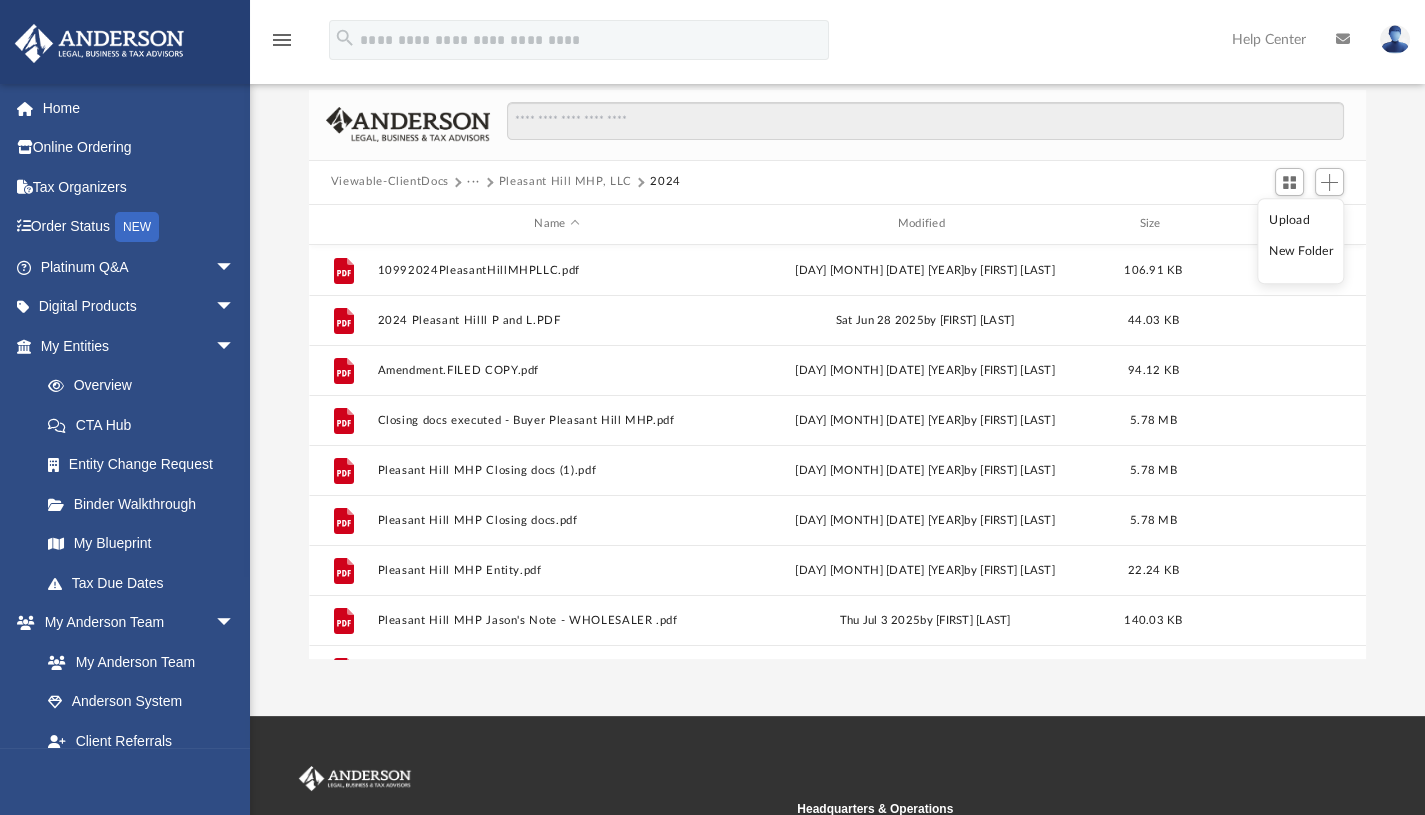 click on "Upload" at bounding box center [1301, 220] 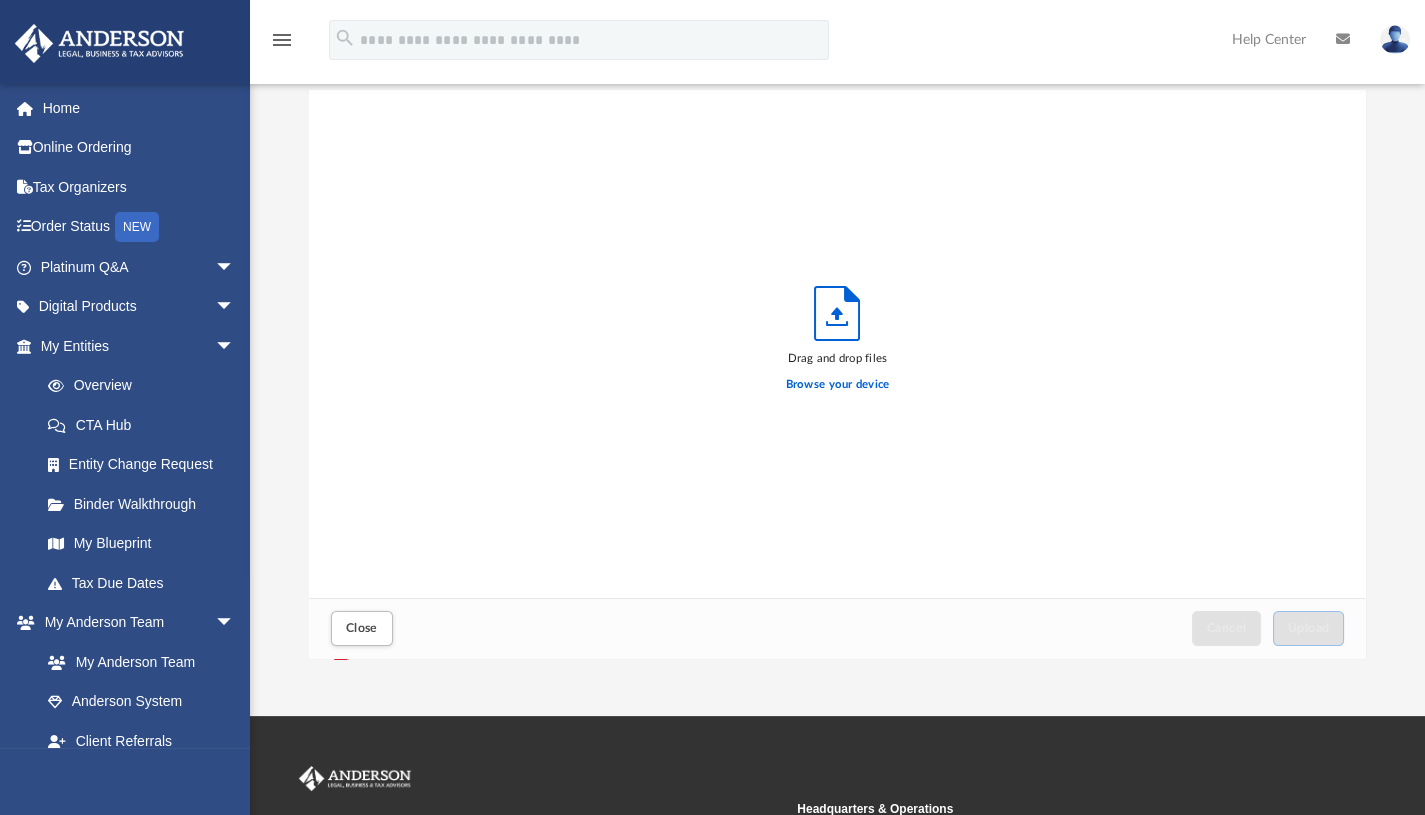 scroll, scrollTop: 16, scrollLeft: 16, axis: both 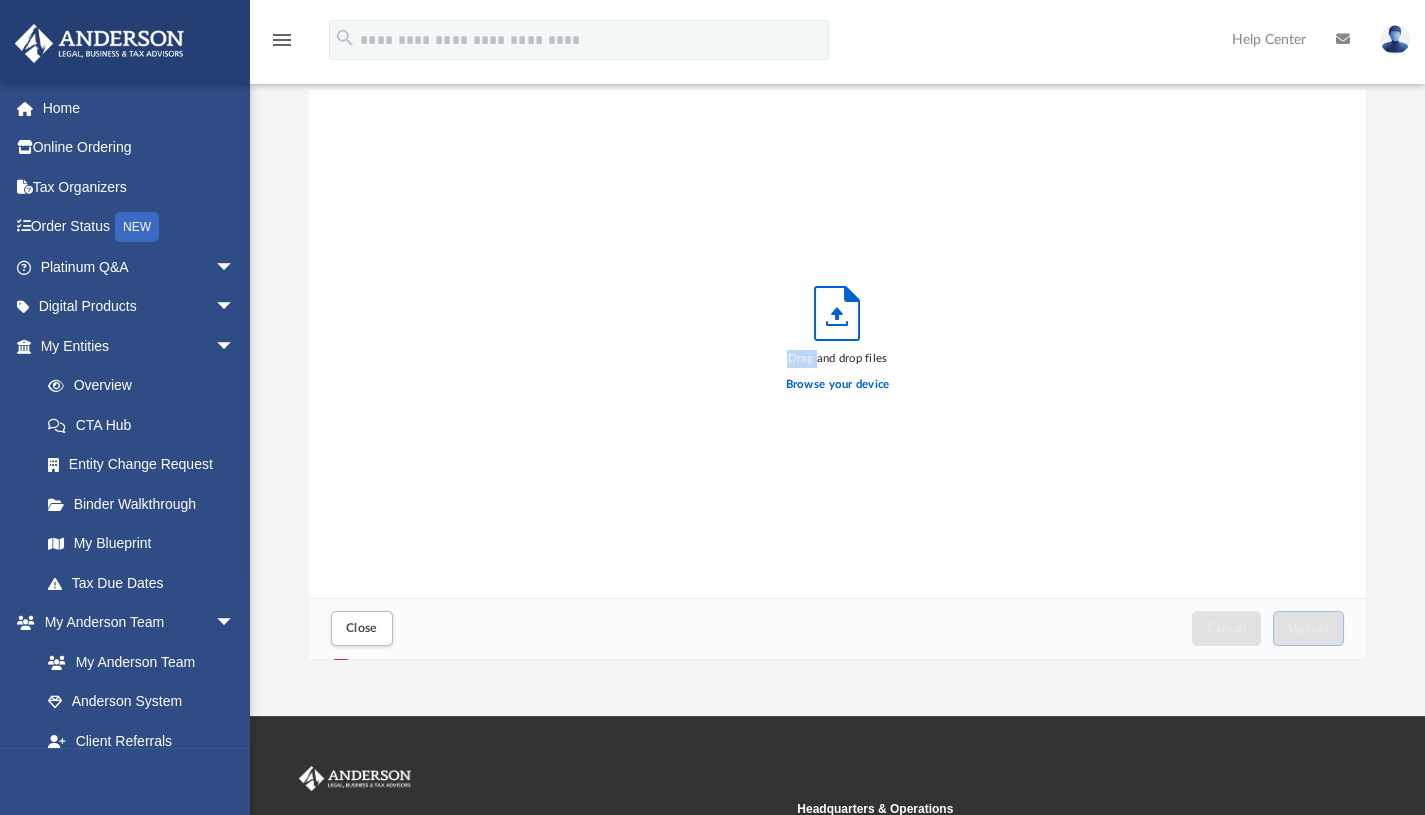 click 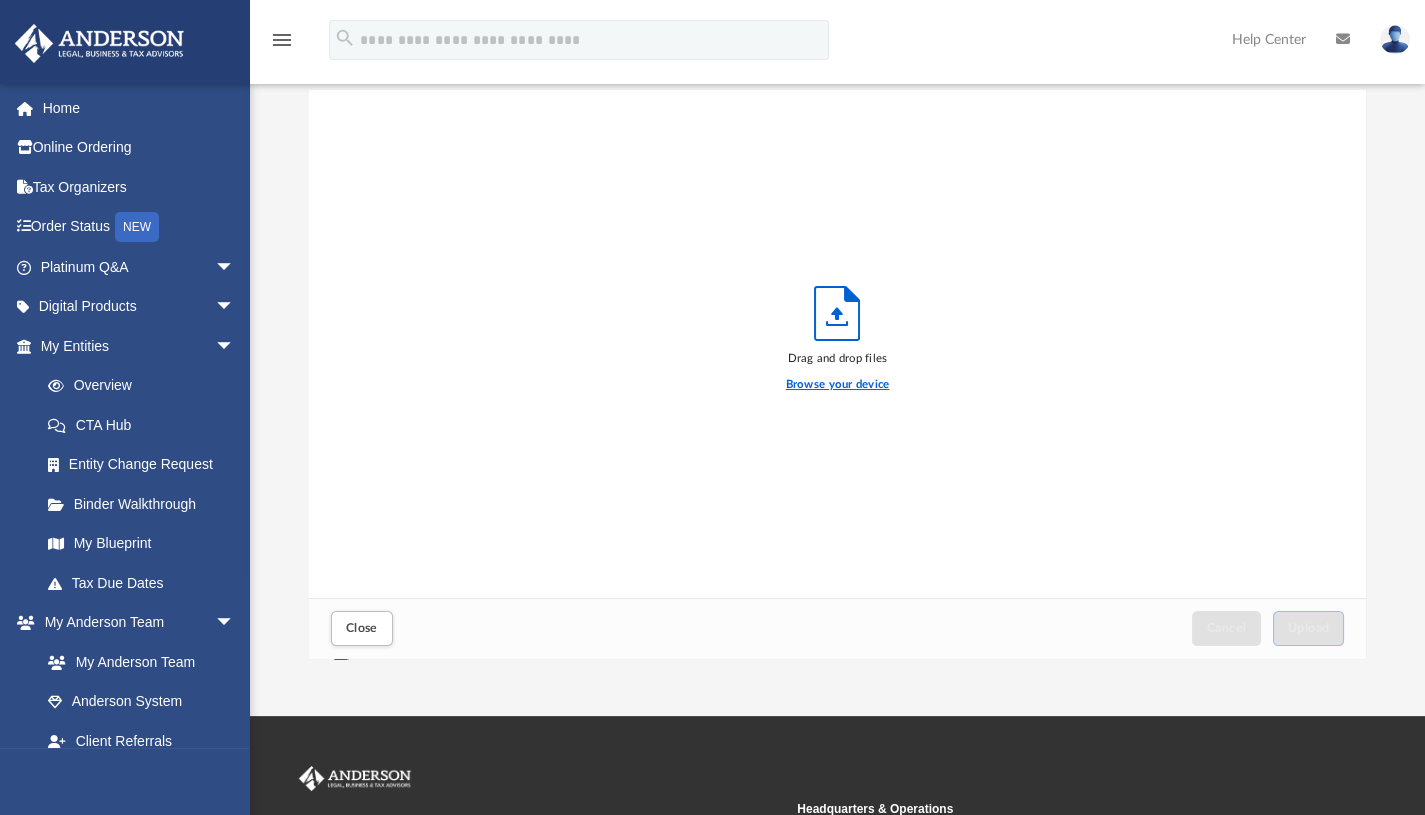 click on "Browse your device" at bounding box center (838, 385) 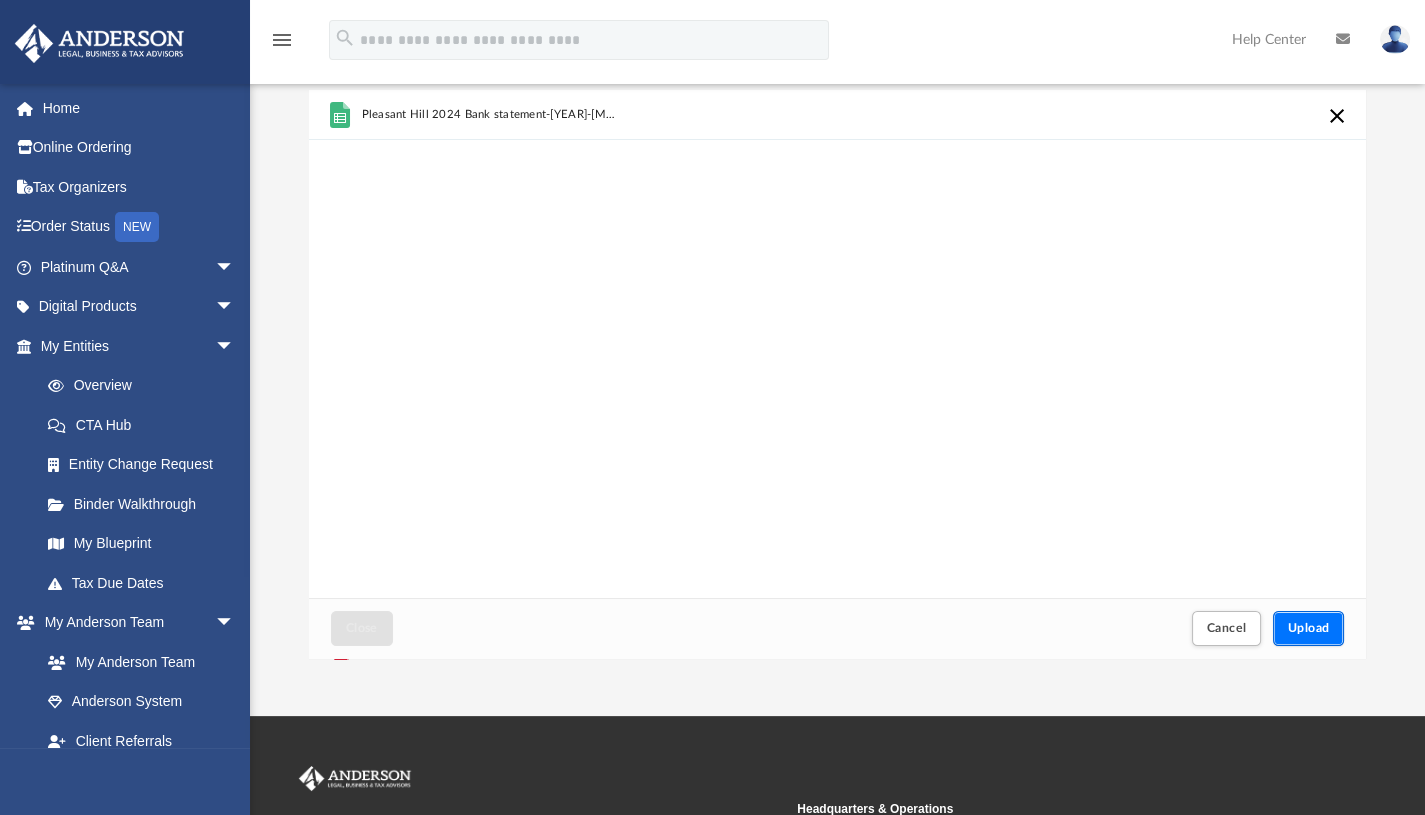 click on "Upload" at bounding box center (1309, 628) 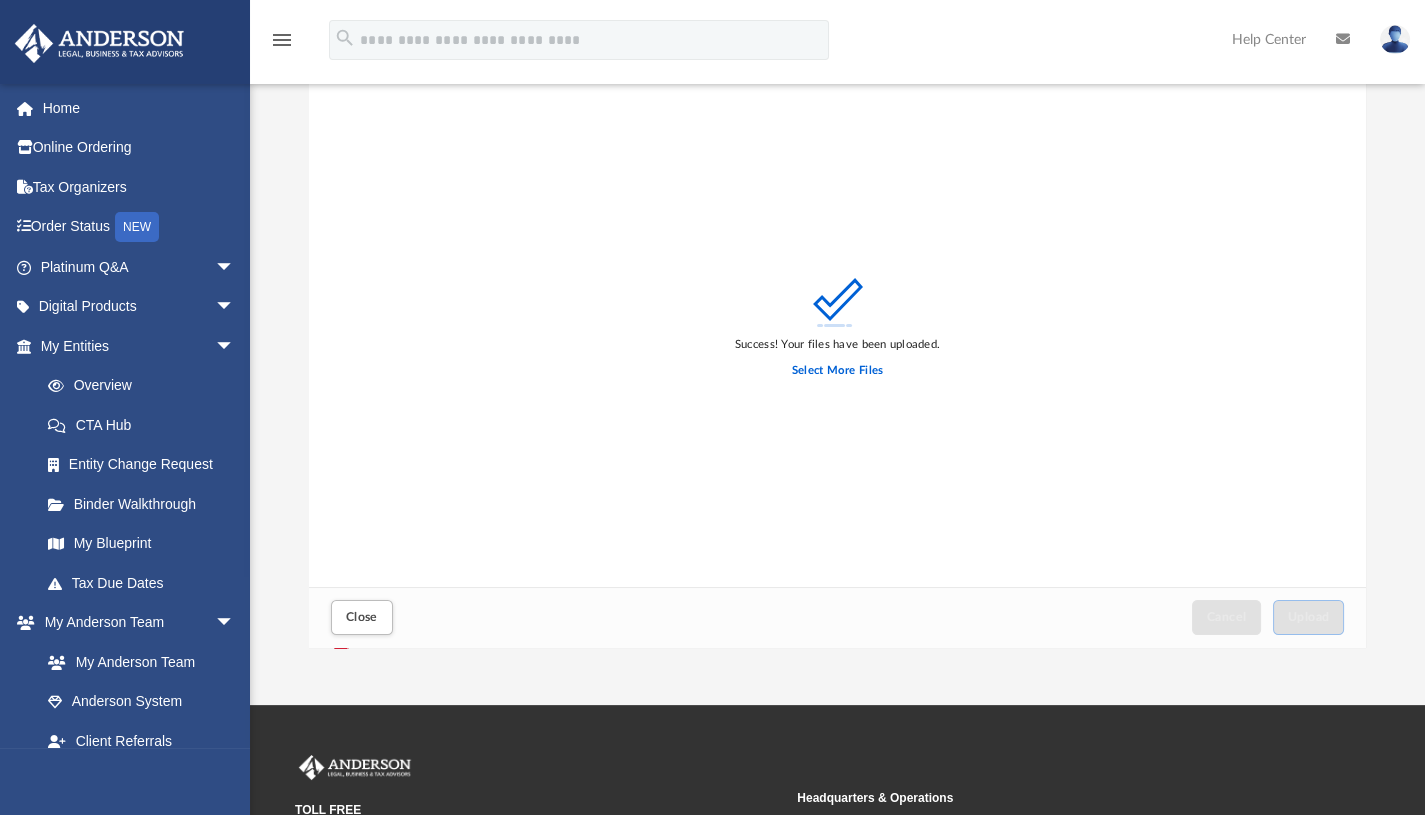 scroll, scrollTop: 0, scrollLeft: 0, axis: both 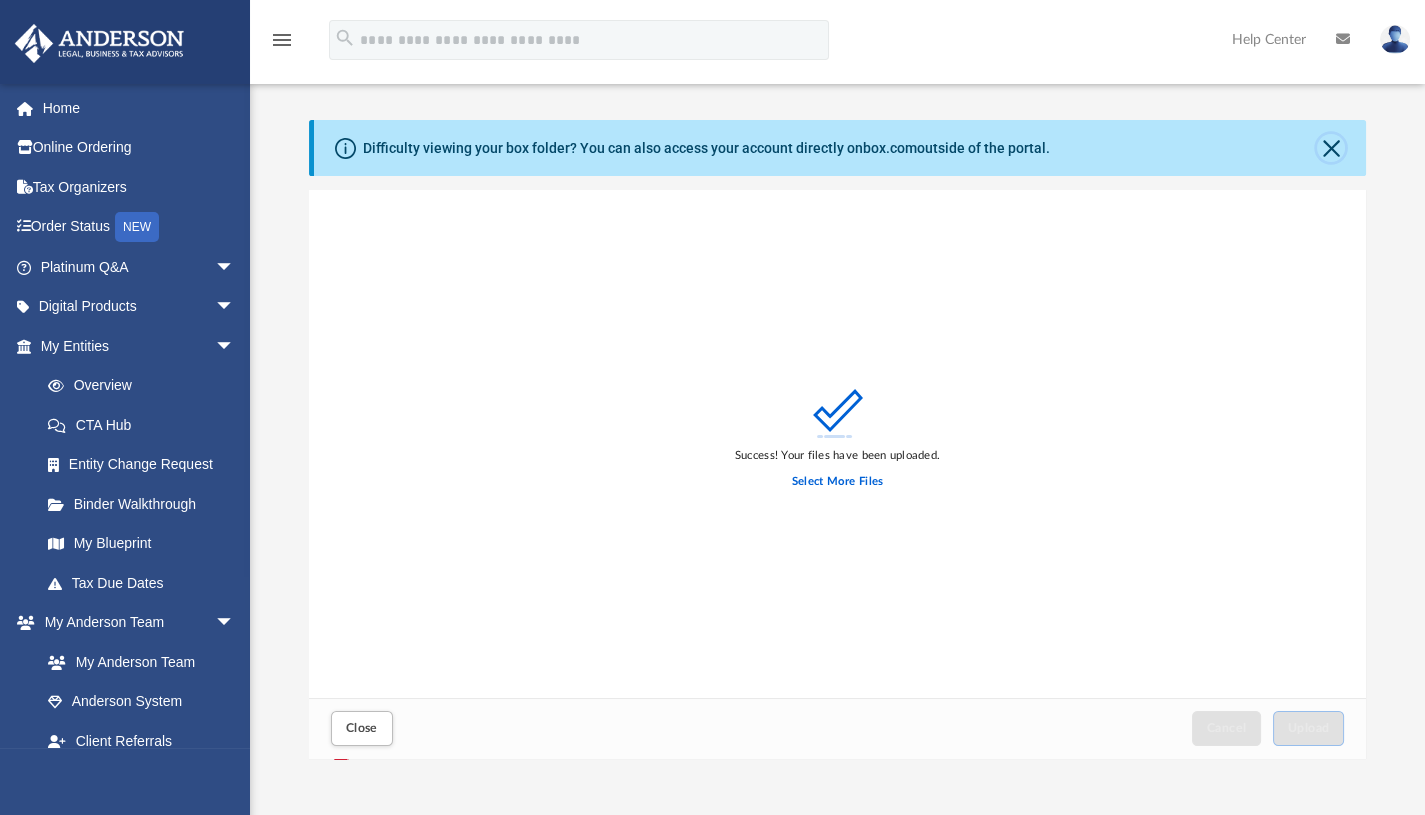 click 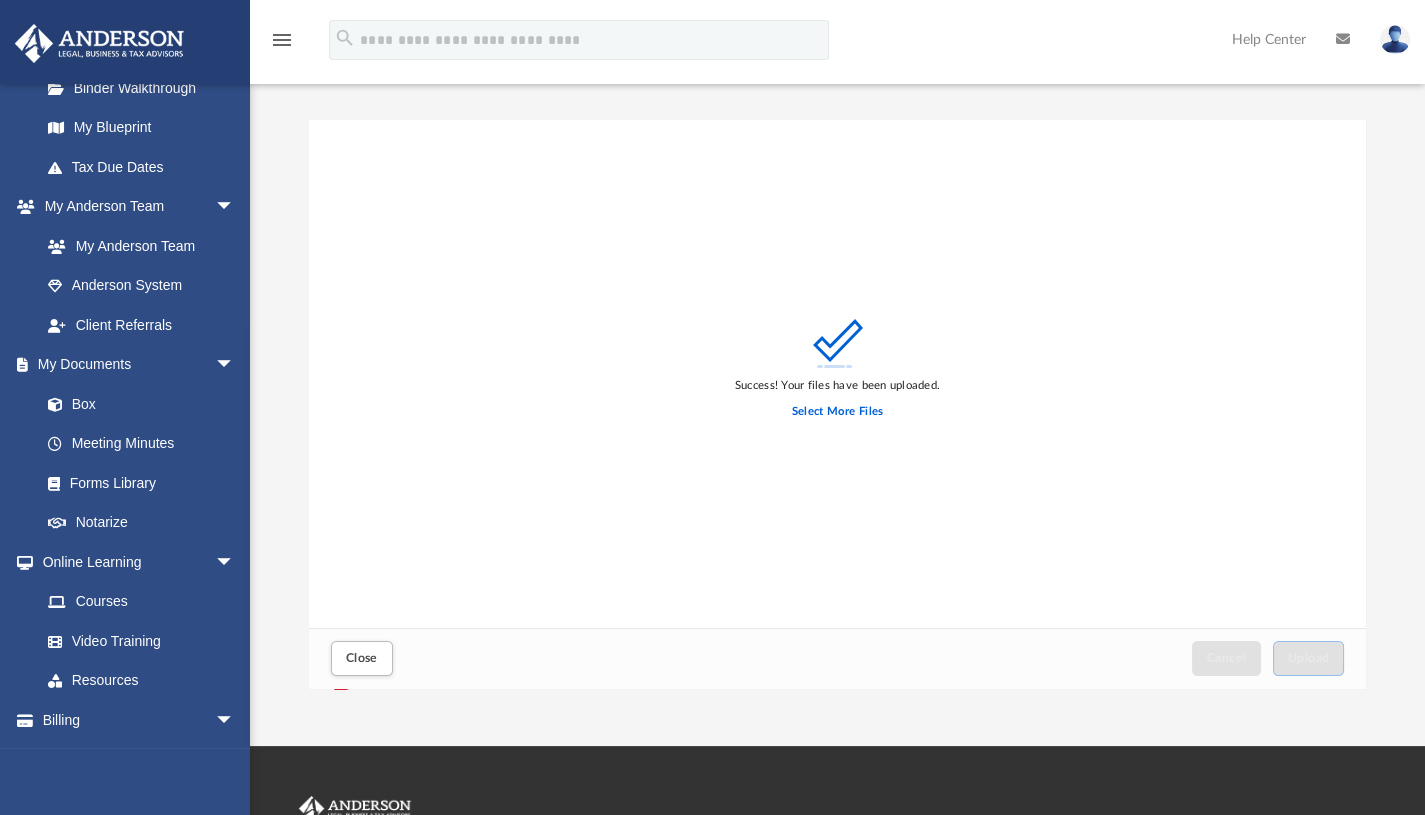 scroll, scrollTop: 452, scrollLeft: 0, axis: vertical 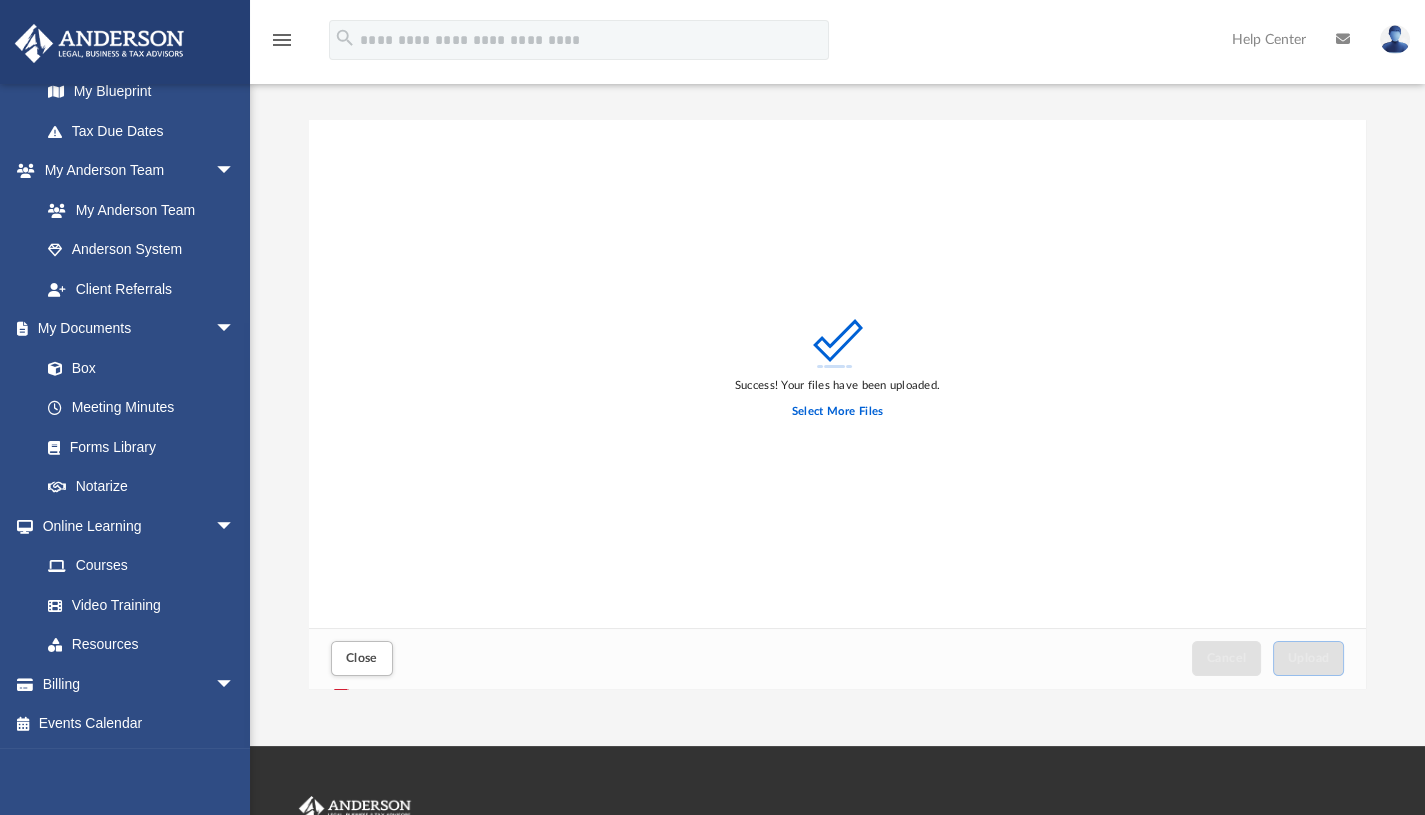 click on "arrow_drop_down" at bounding box center [235, 329] 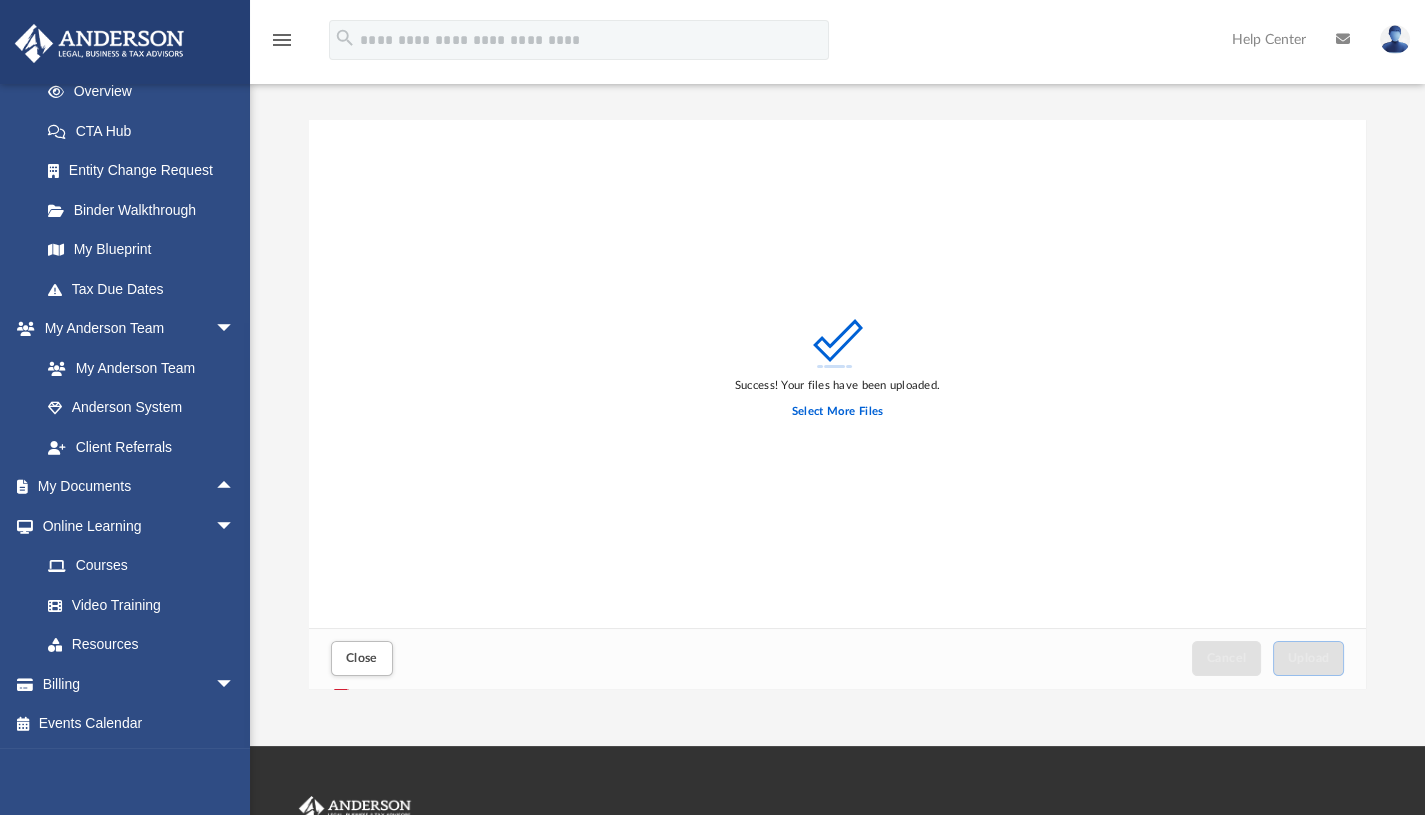 click on "My Documents arrow_drop_up" at bounding box center [134, 487] 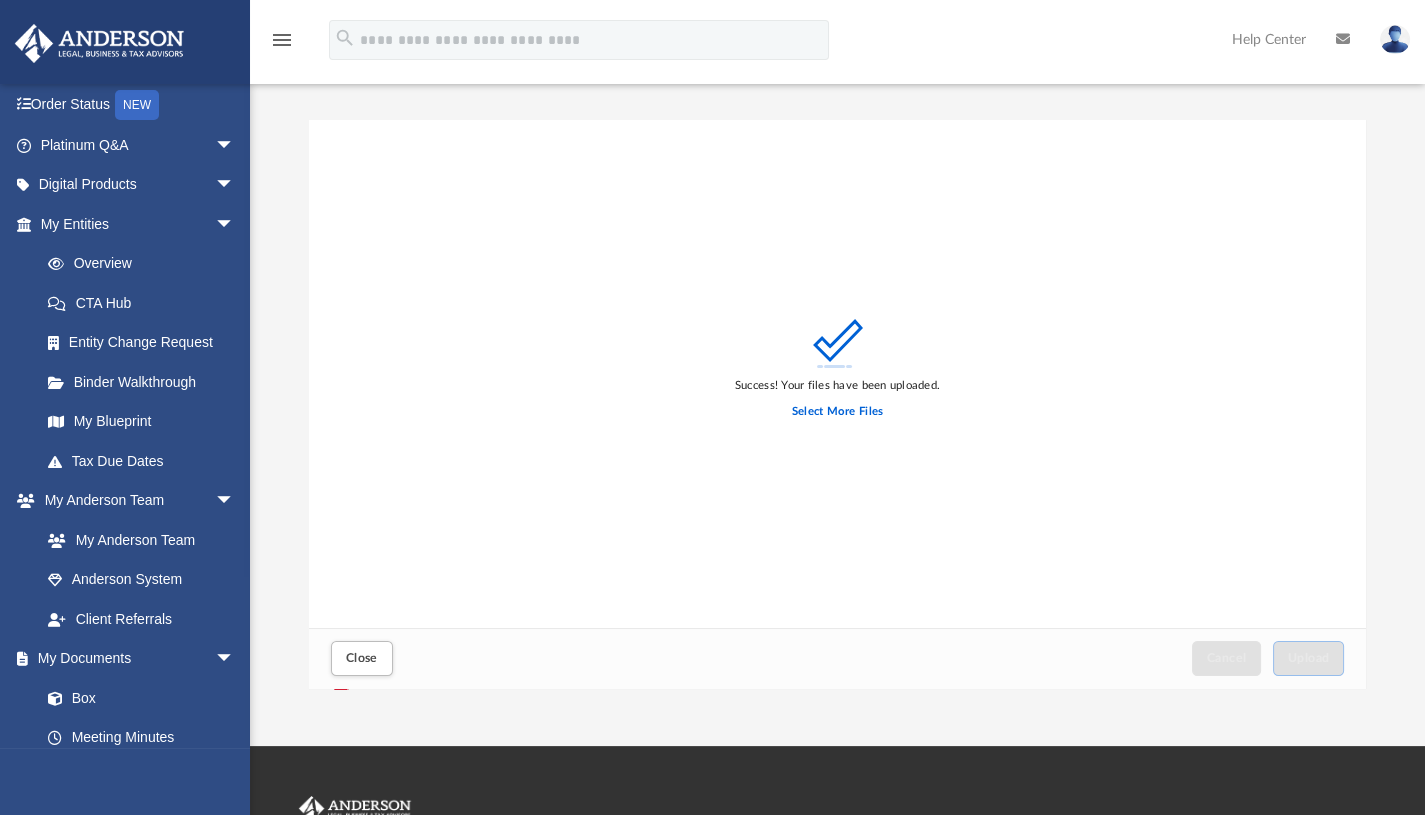 scroll, scrollTop: 120, scrollLeft: 0, axis: vertical 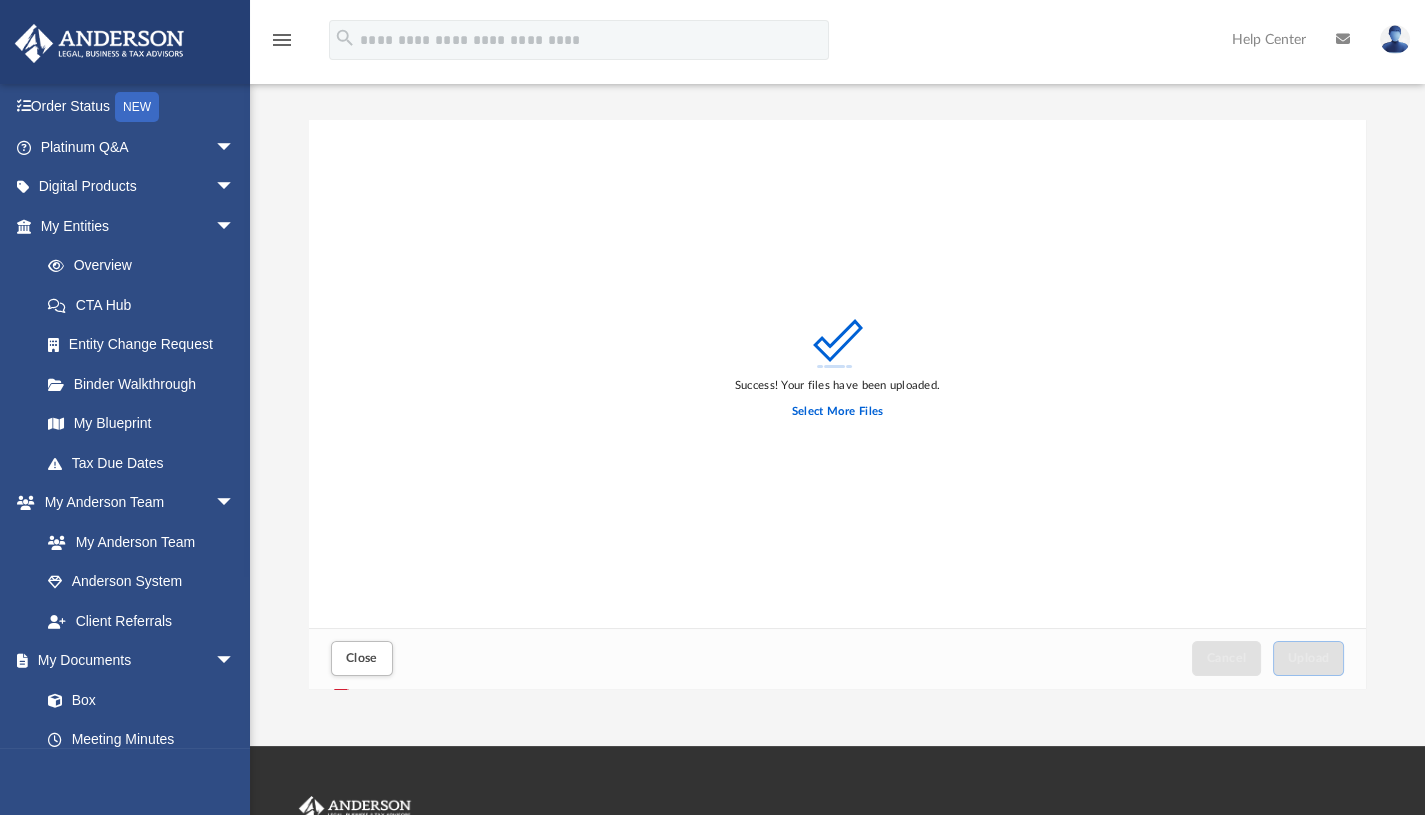 click on "Entity Change Request" at bounding box center (146, 345) 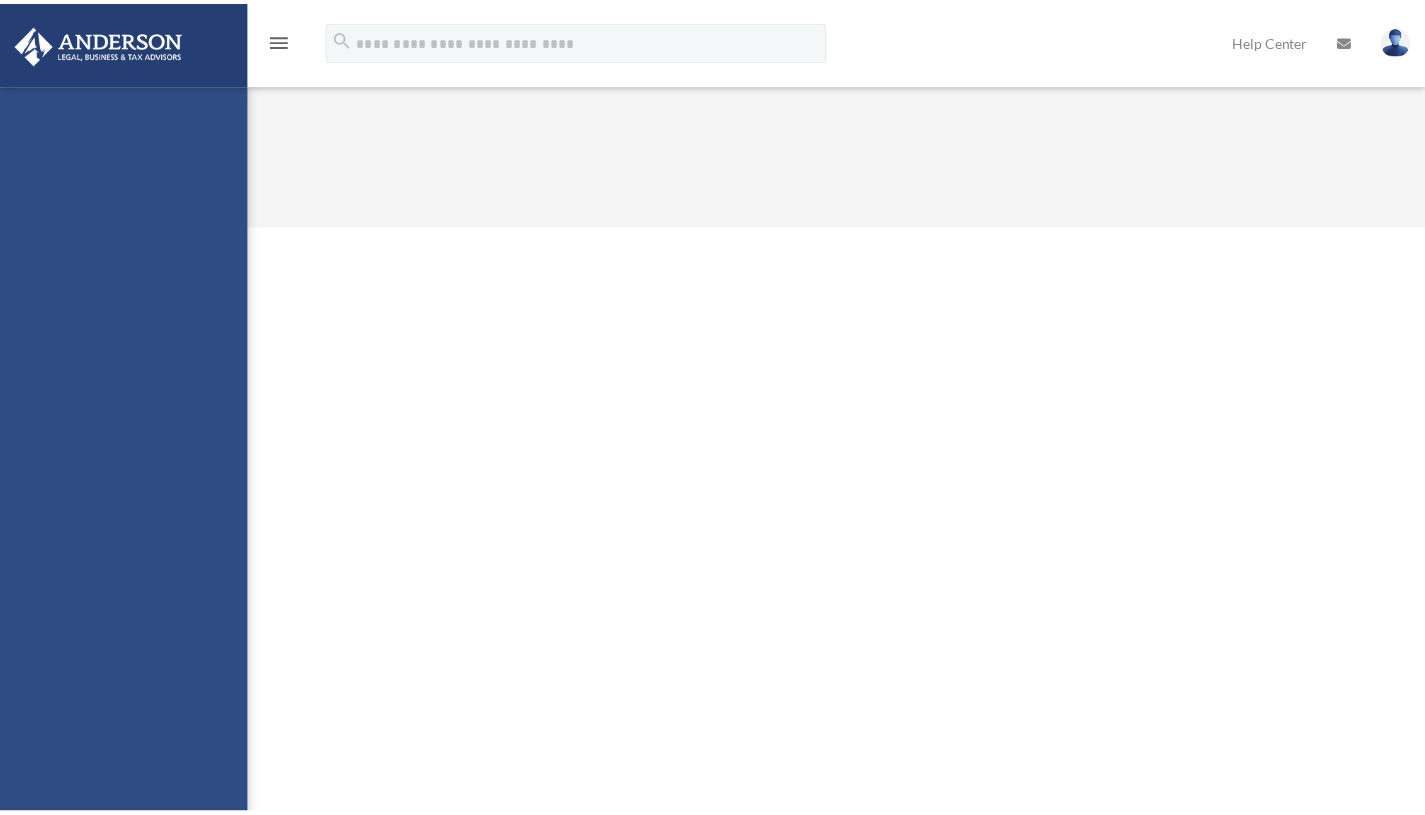 scroll, scrollTop: 0, scrollLeft: 0, axis: both 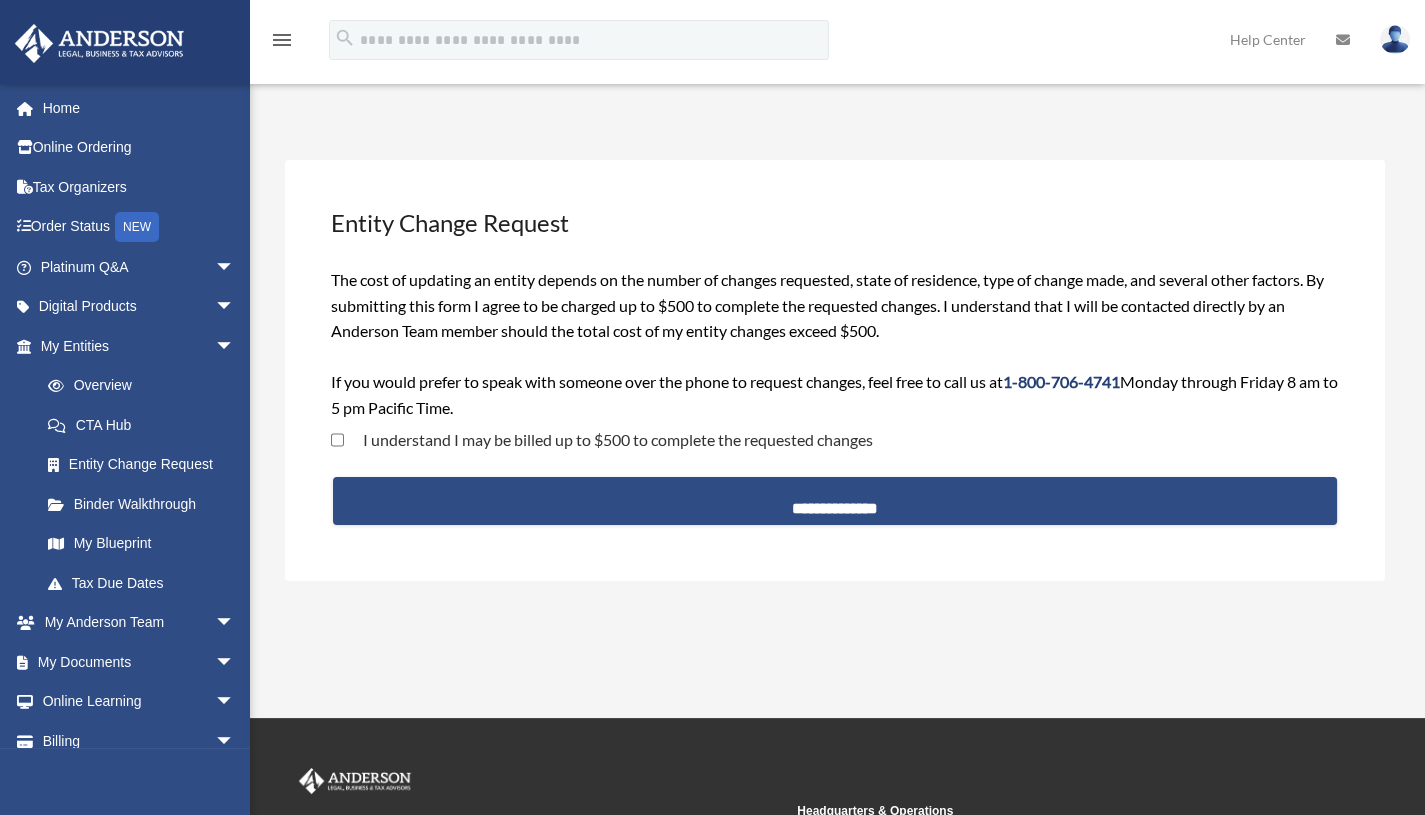 click on "Order Status  NEW" at bounding box center [139, 227] 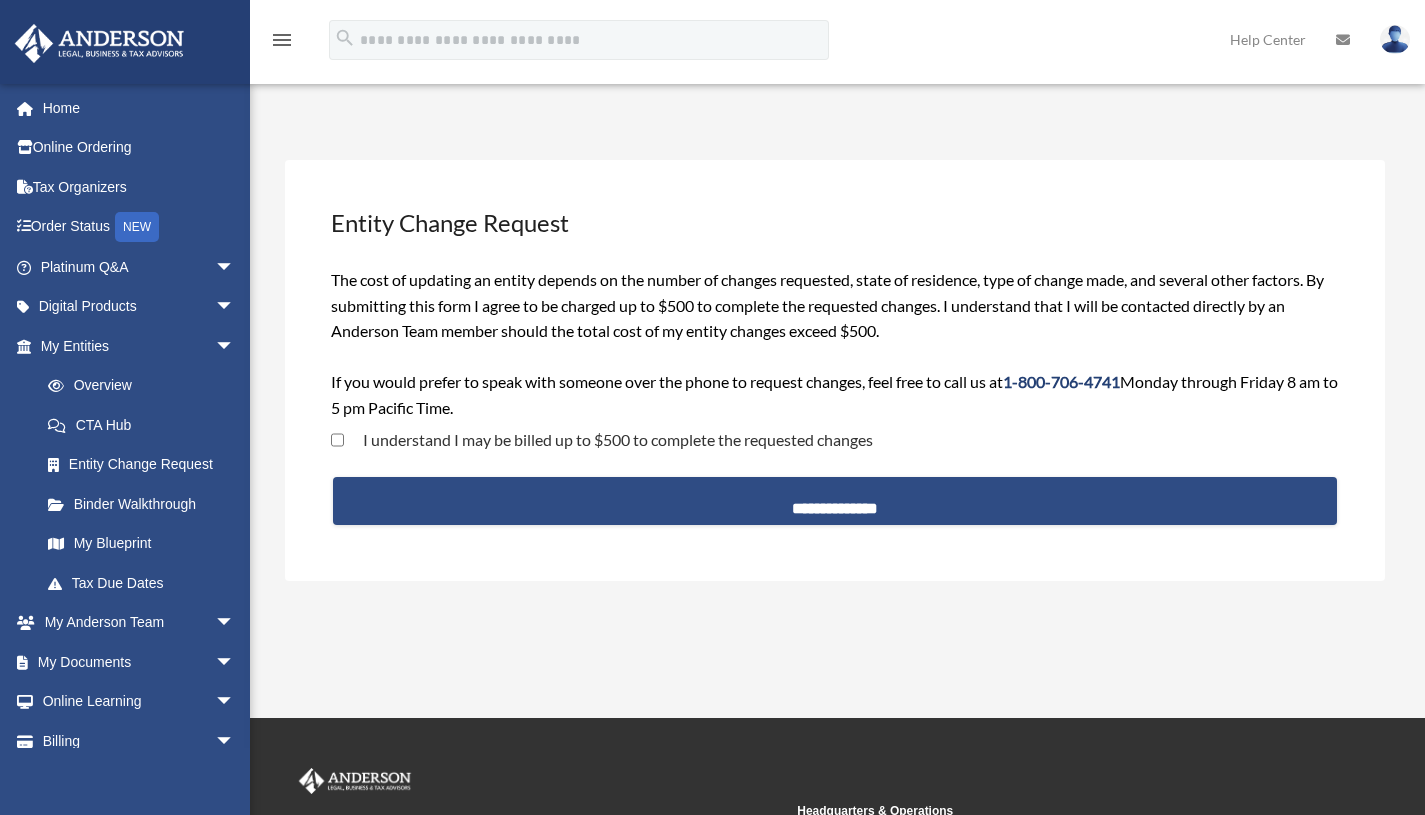 scroll, scrollTop: 0, scrollLeft: 0, axis: both 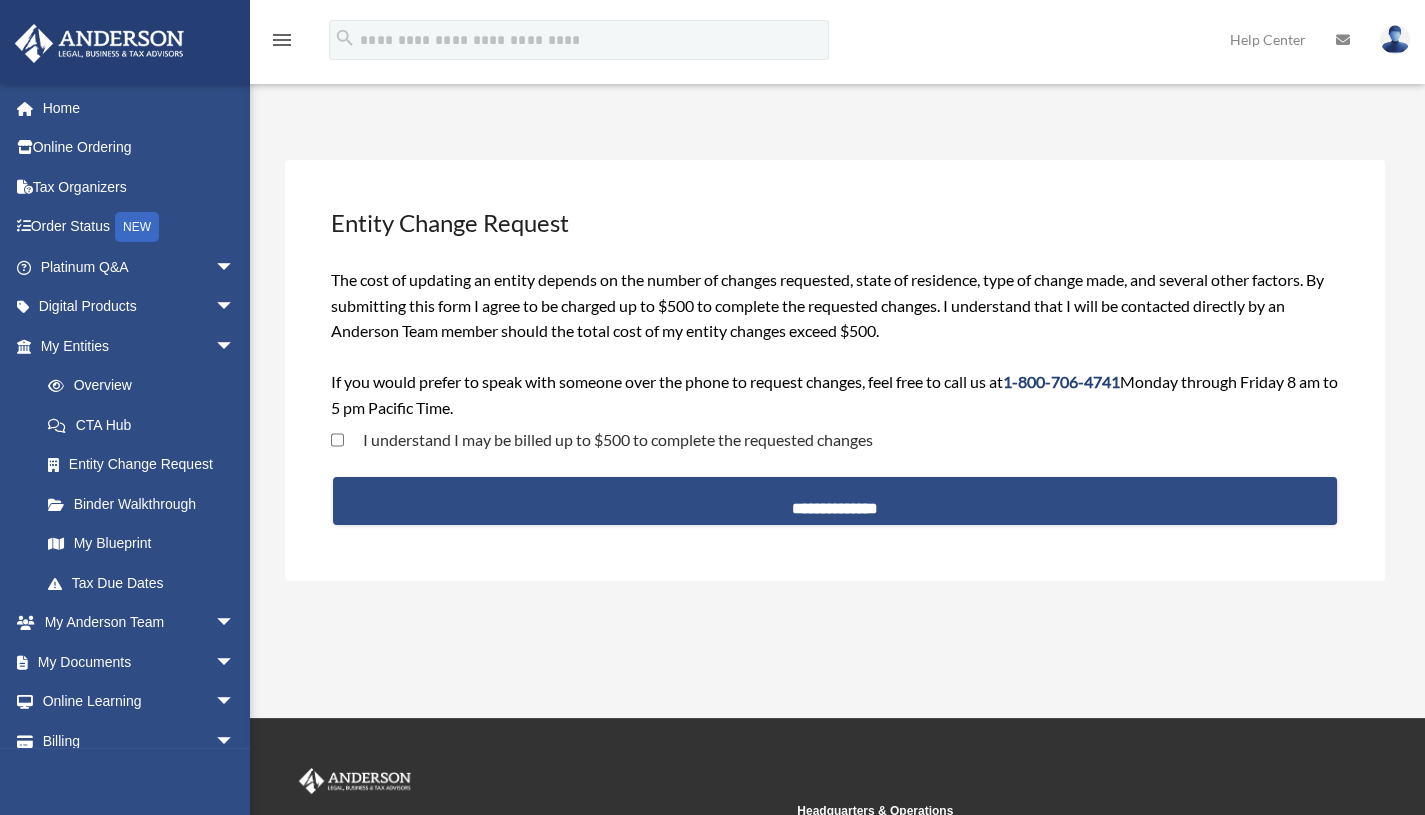 click on "arrow_drop_down" at bounding box center (235, 346) 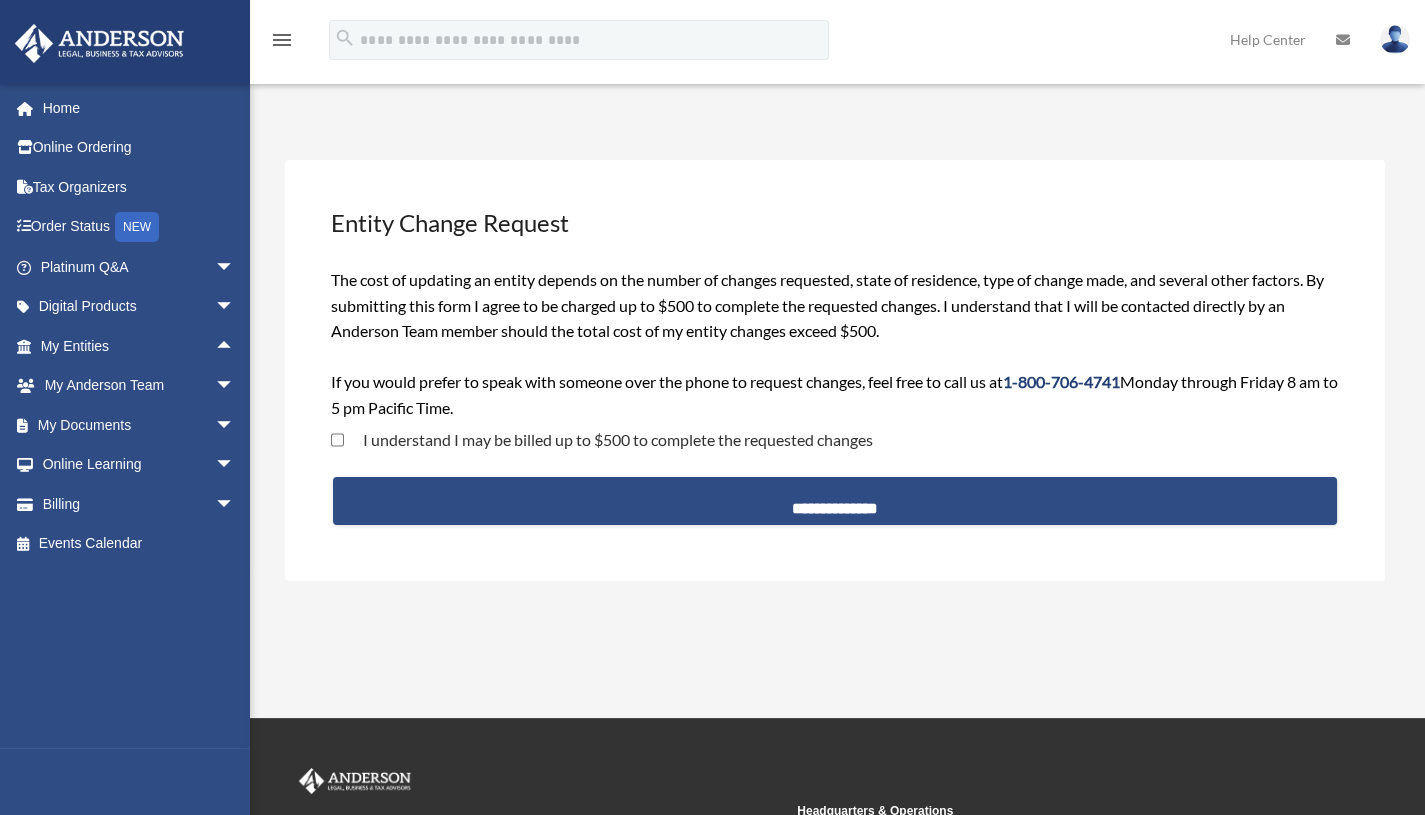 click on "arrow_drop_down" at bounding box center [235, 425] 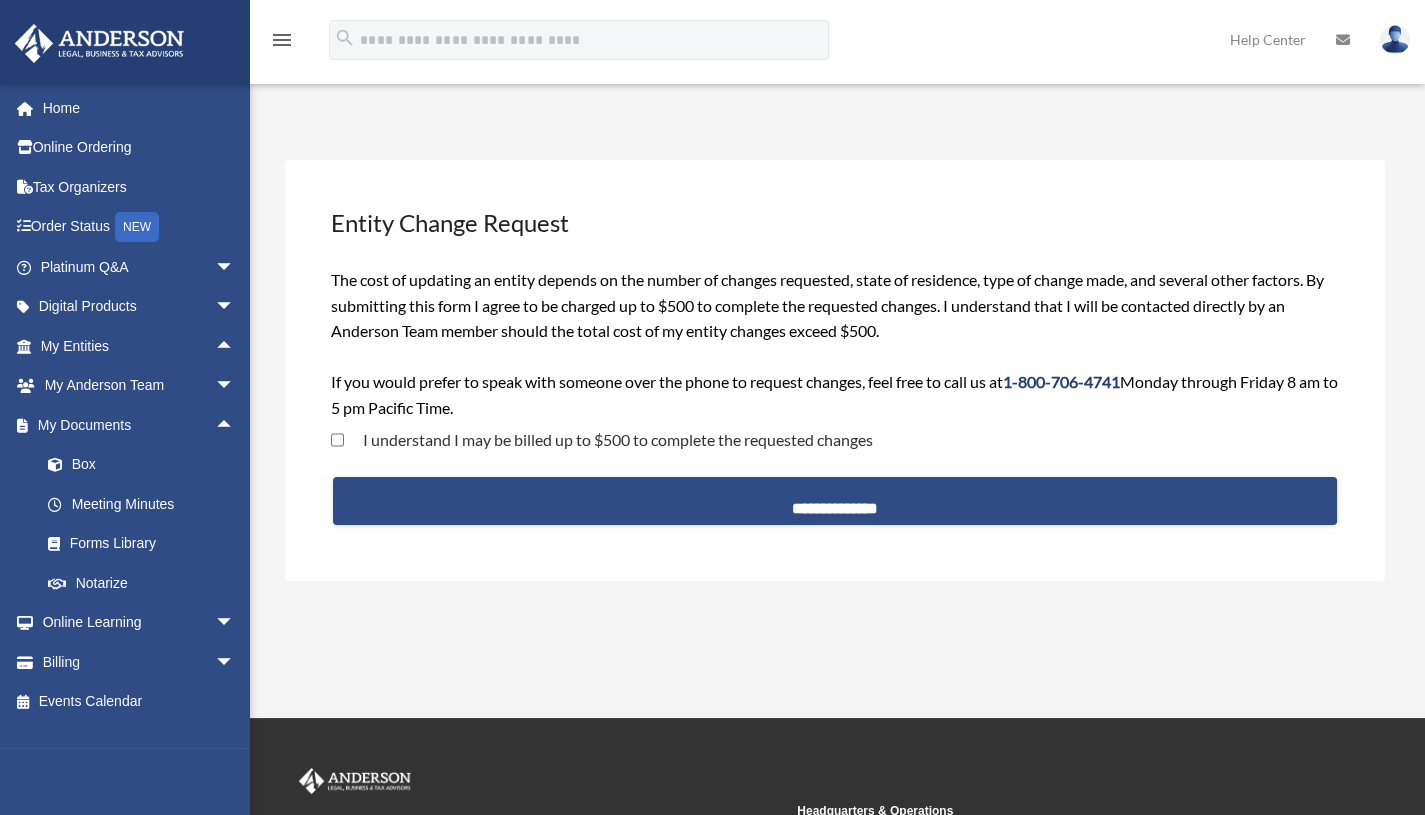 click on "Box" at bounding box center (146, 465) 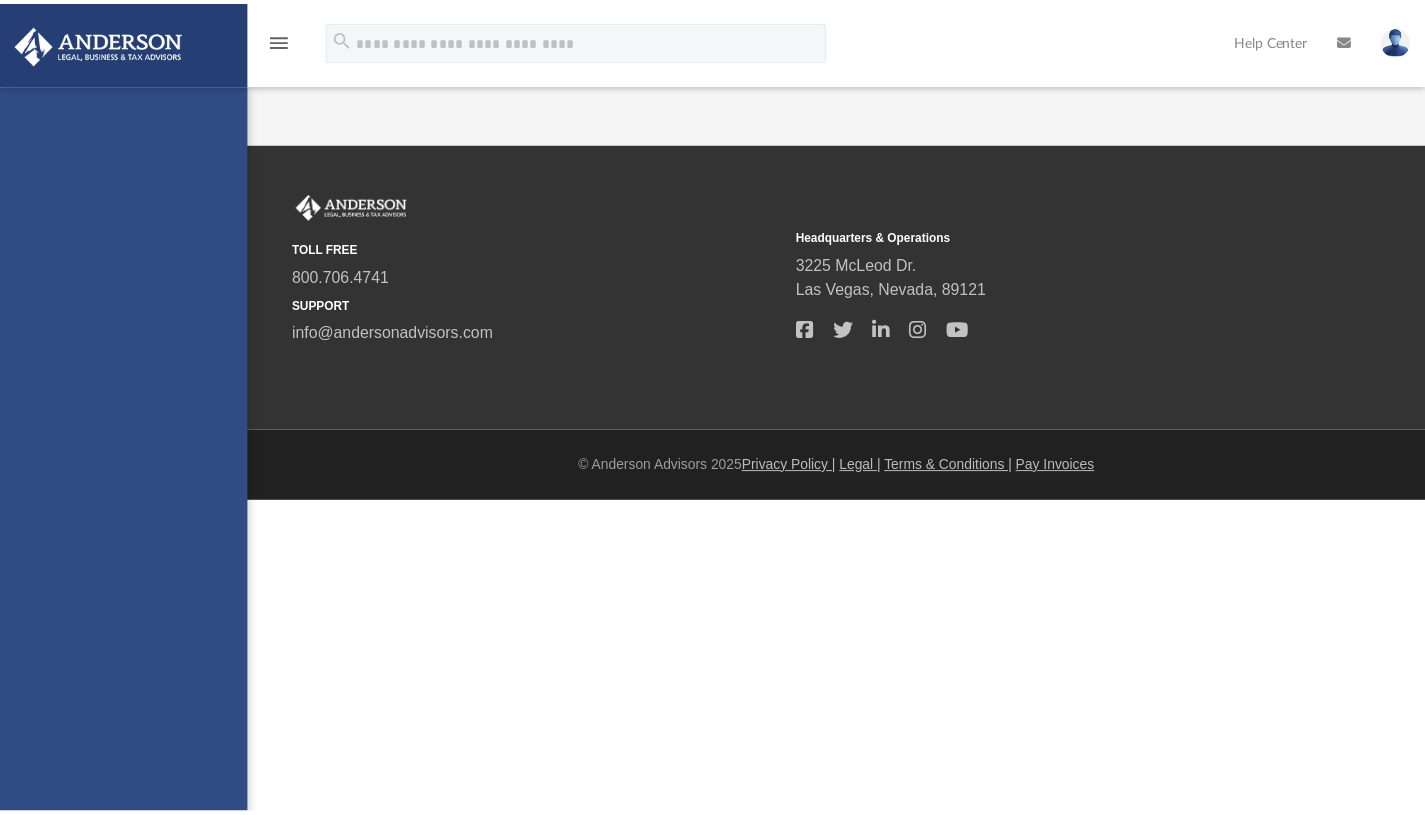 scroll, scrollTop: 0, scrollLeft: 0, axis: both 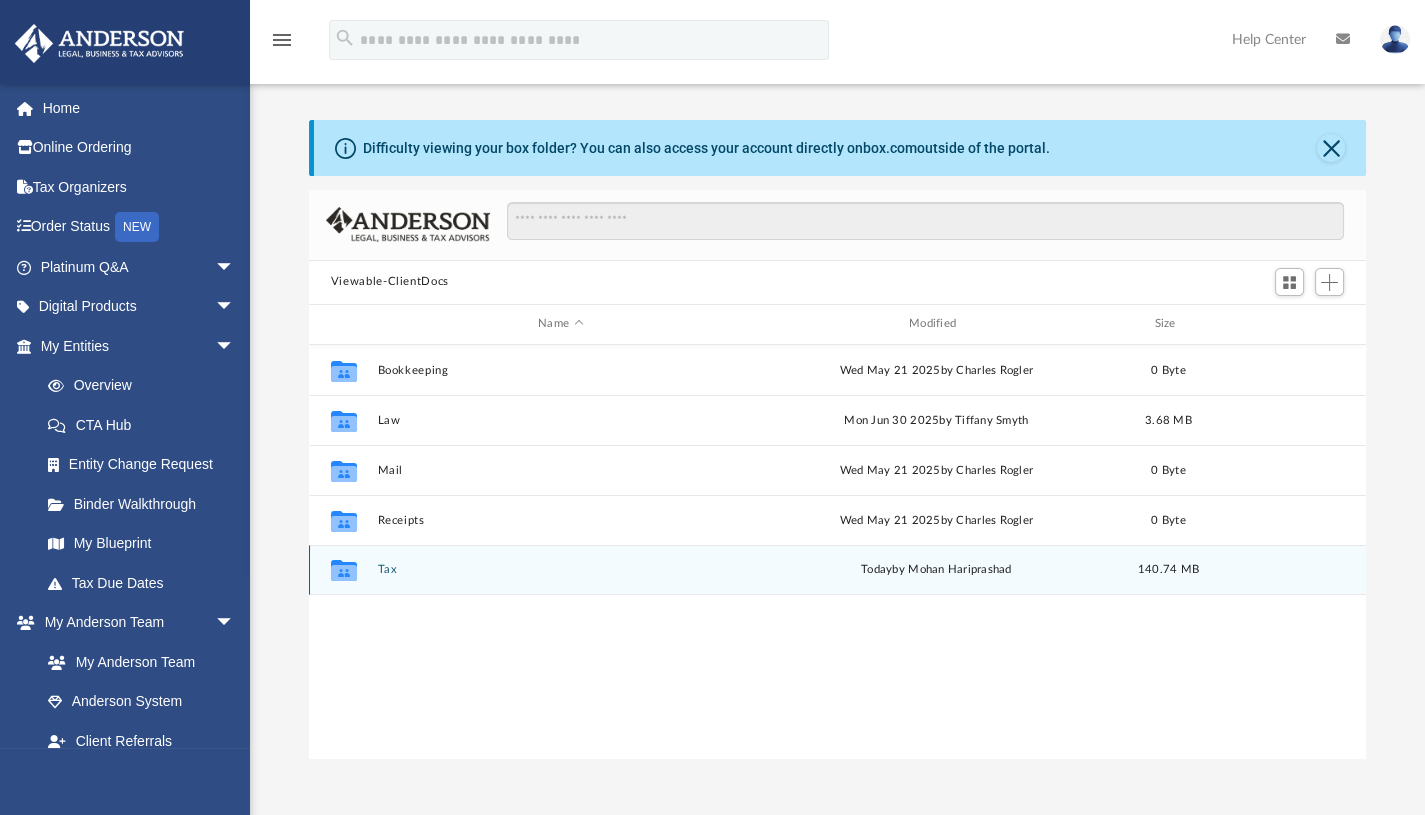 click 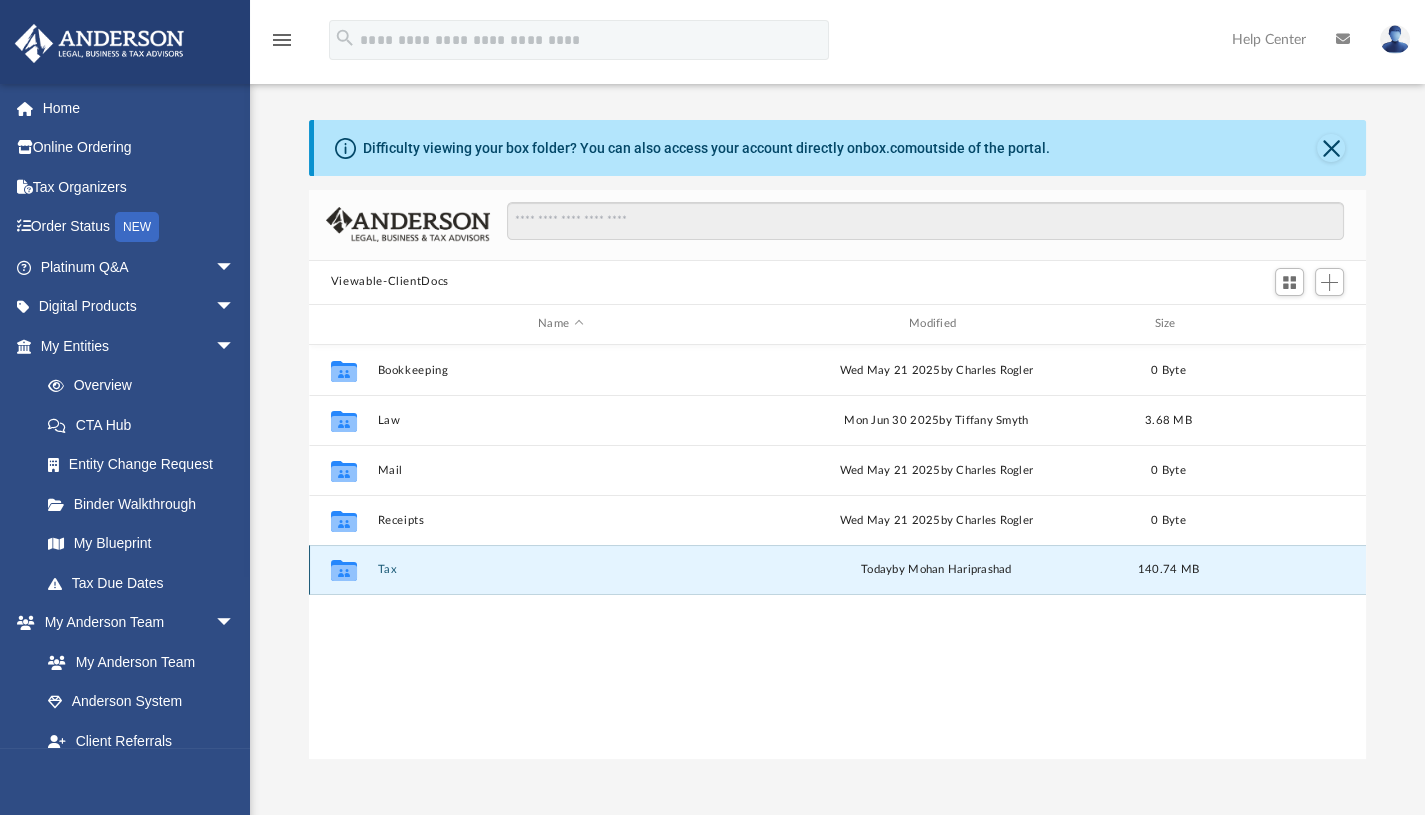 click 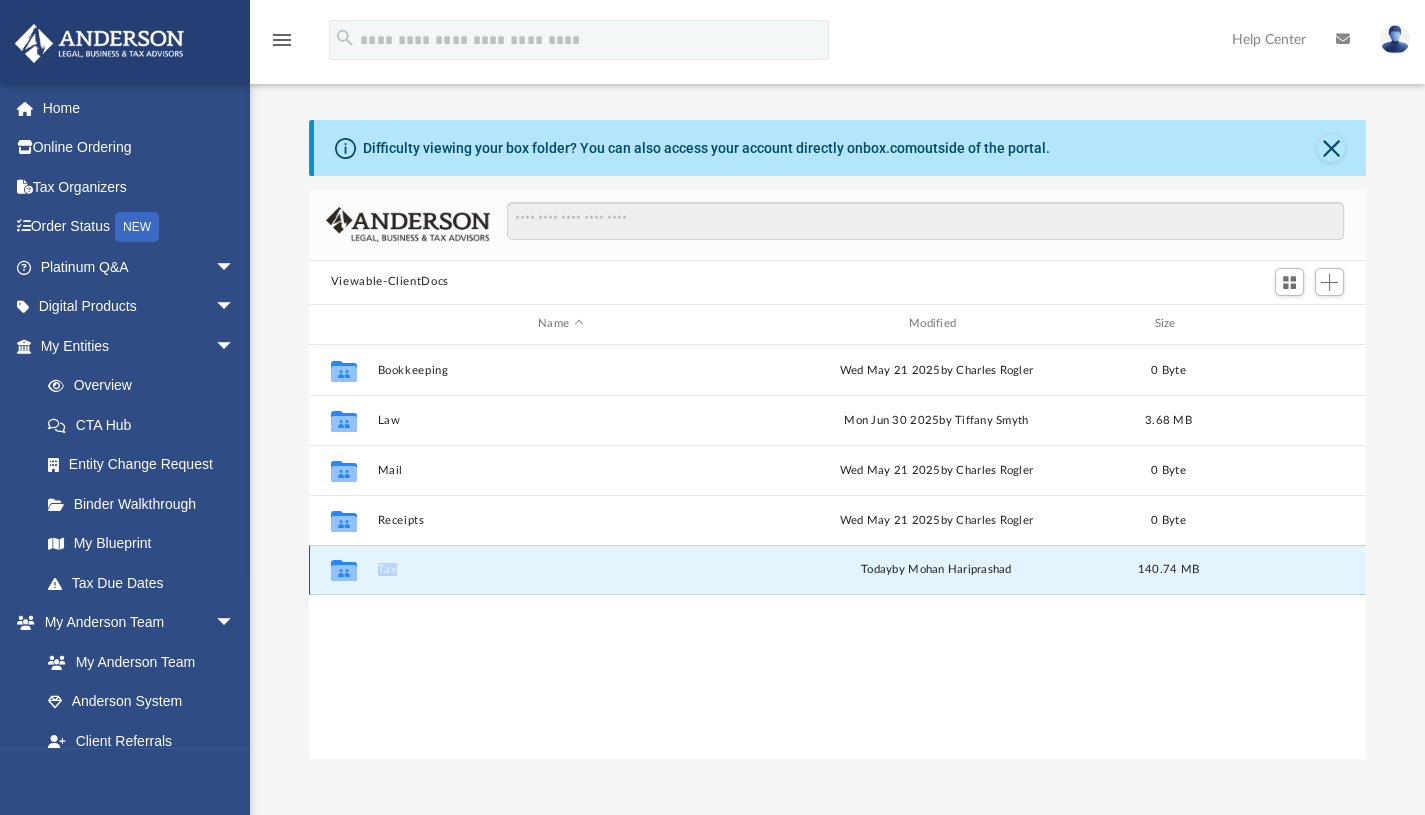 click 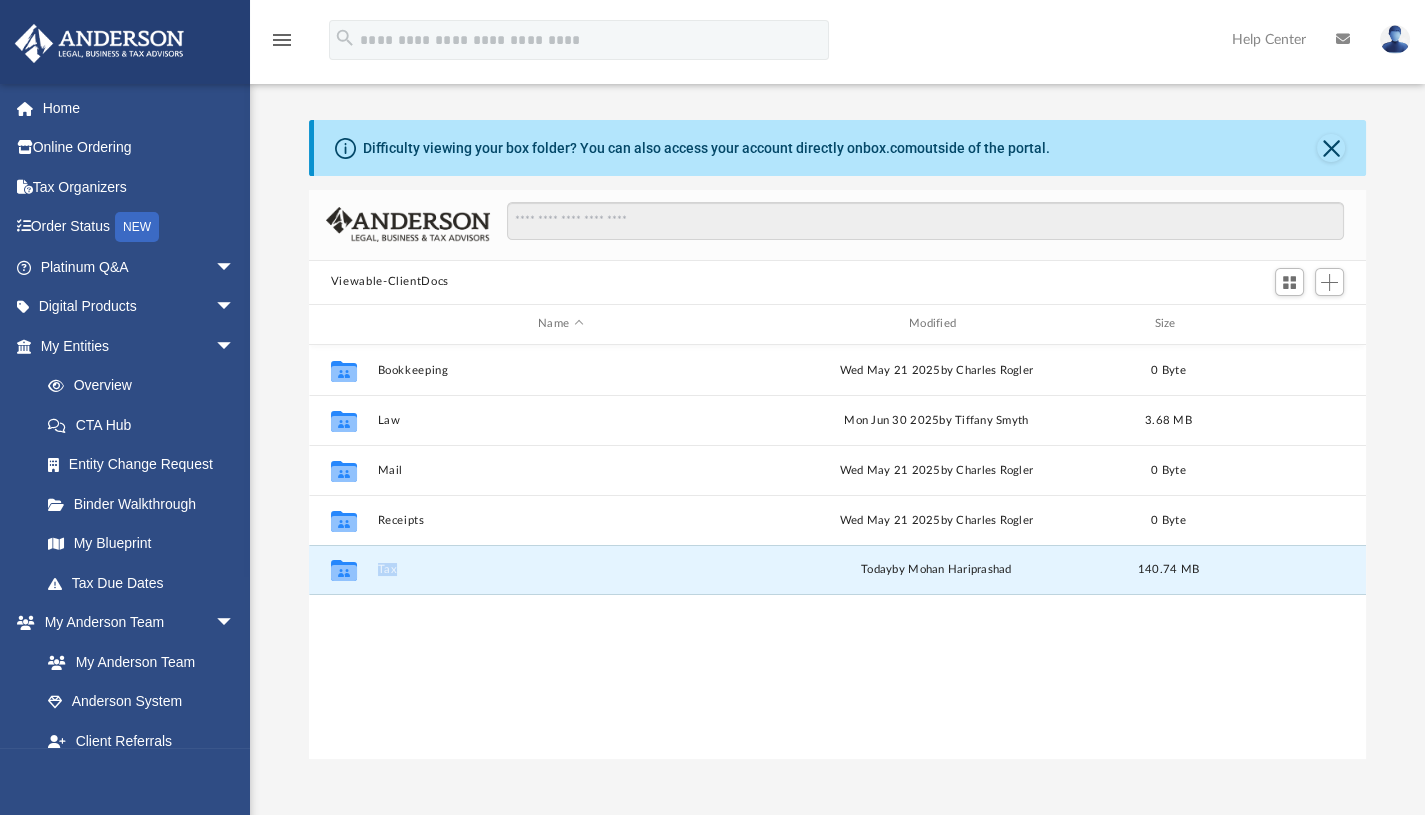 click on "Tax" at bounding box center (560, 569) 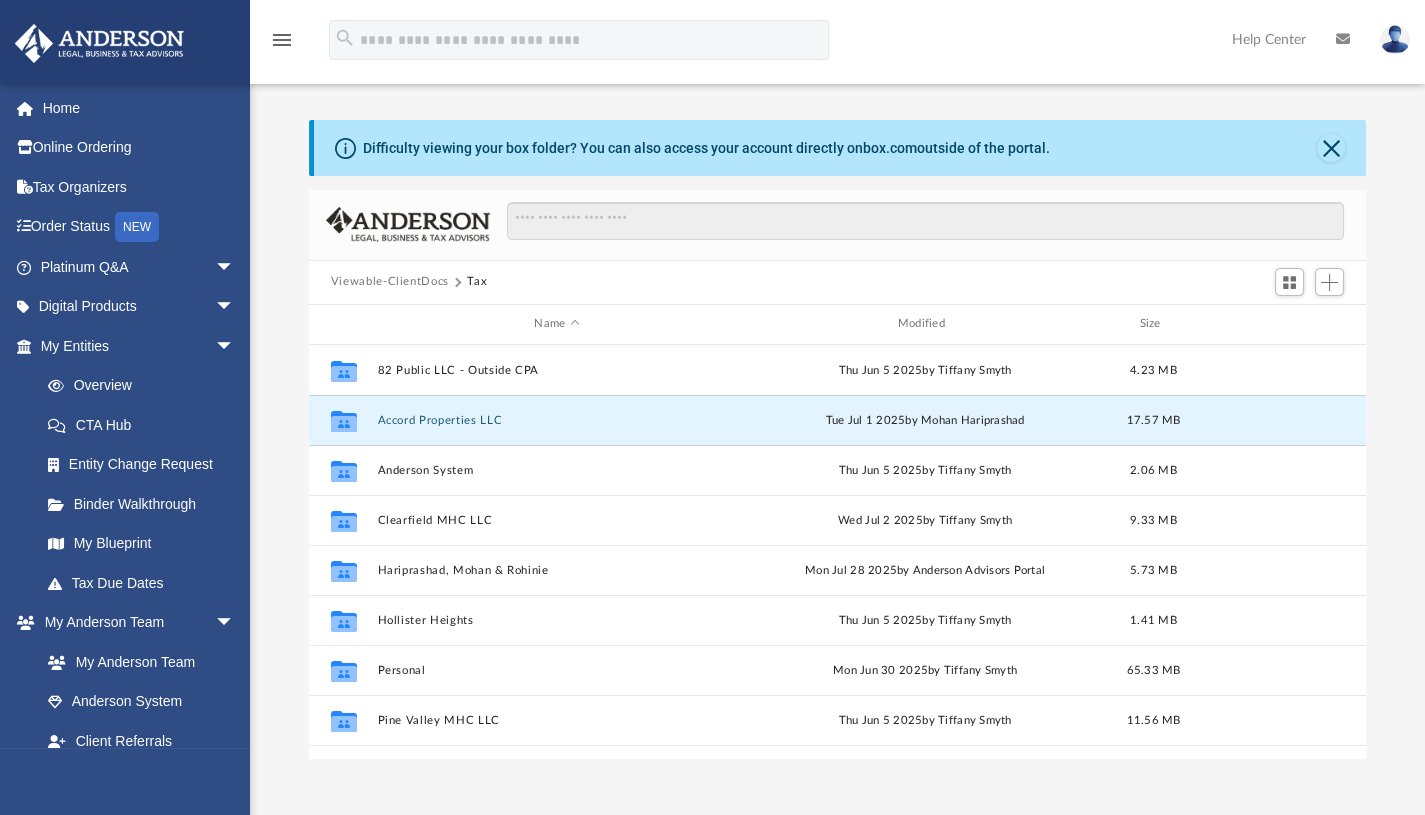click on "Accord Properties LLC" at bounding box center (556, 419) 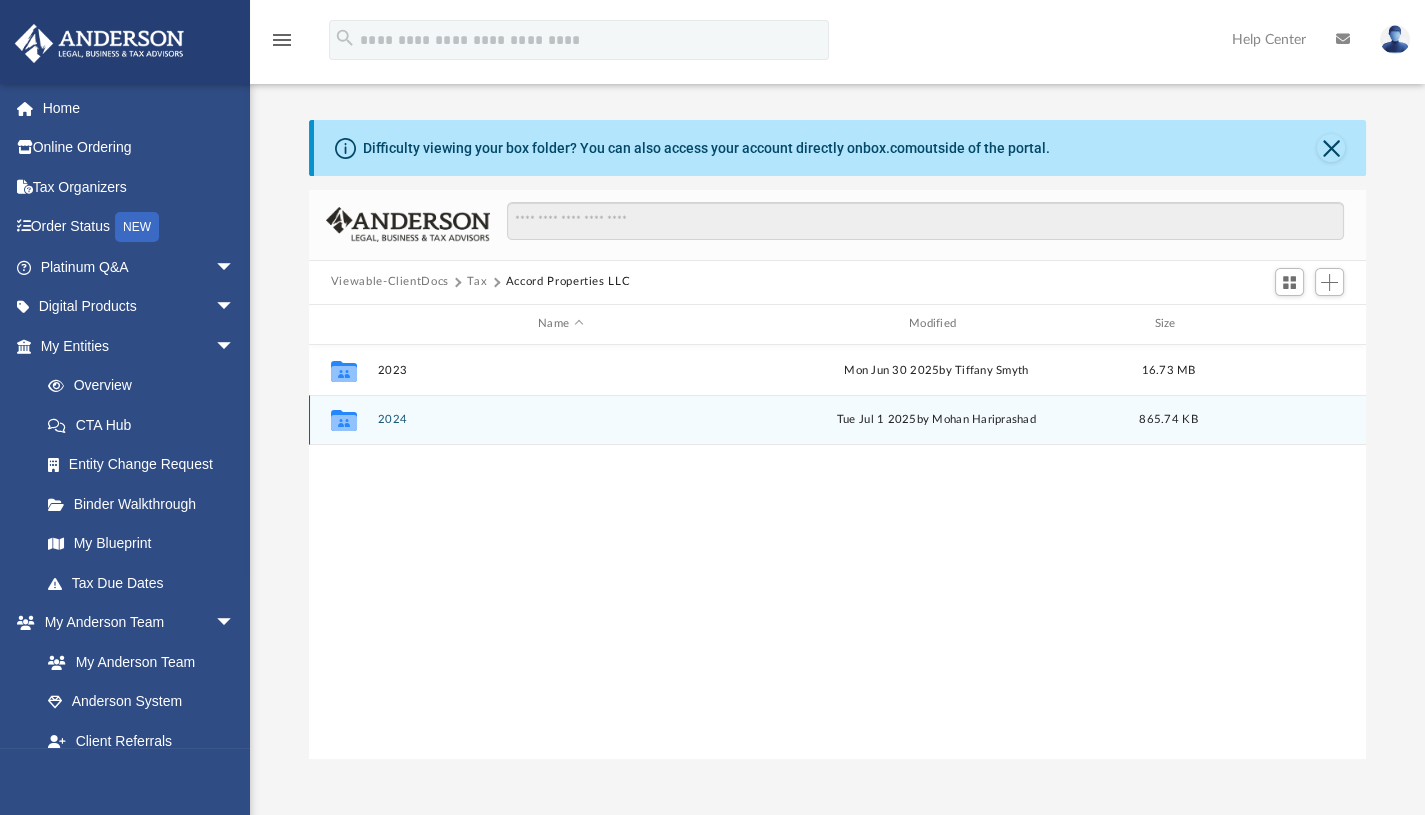 click 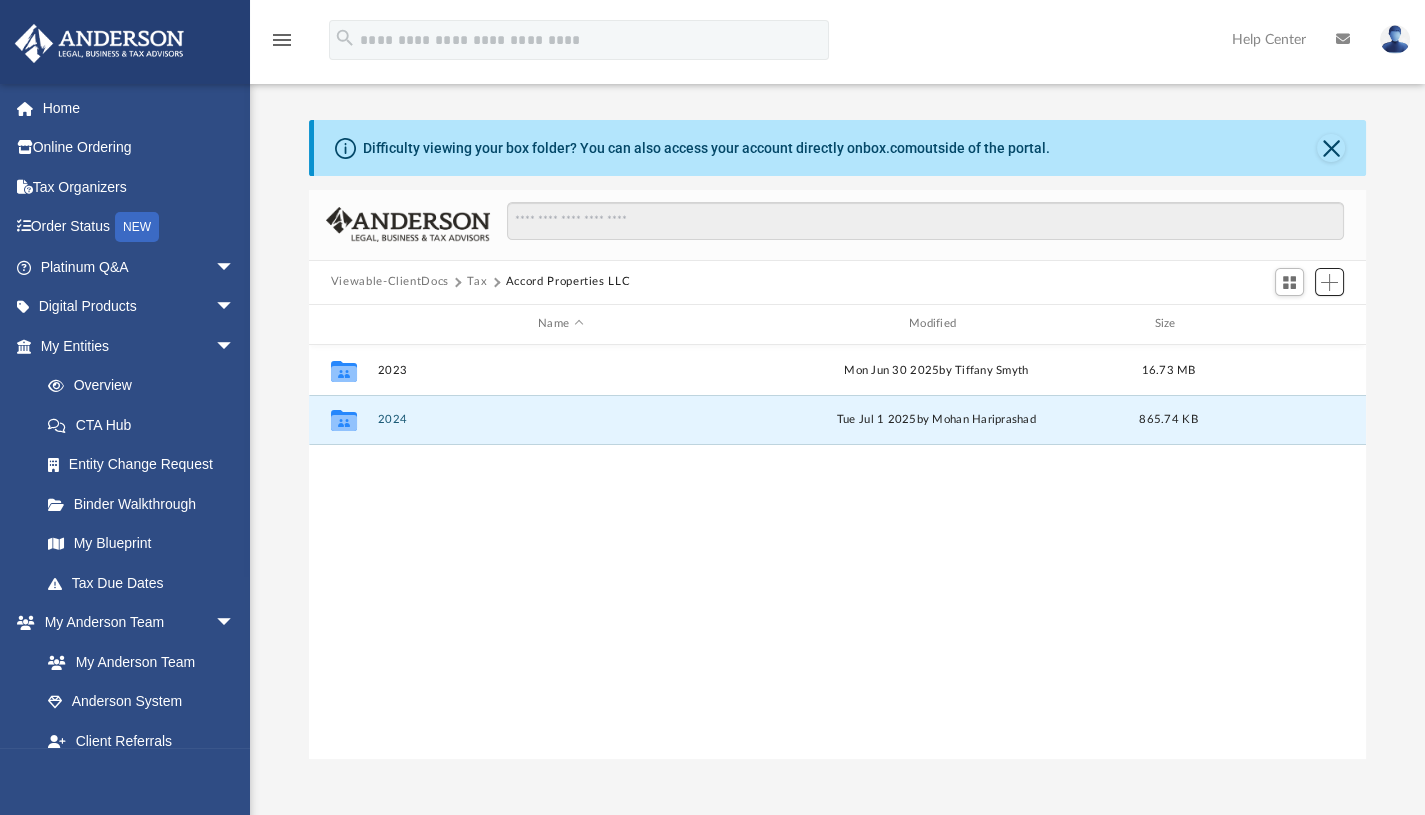 click at bounding box center [1329, 282] 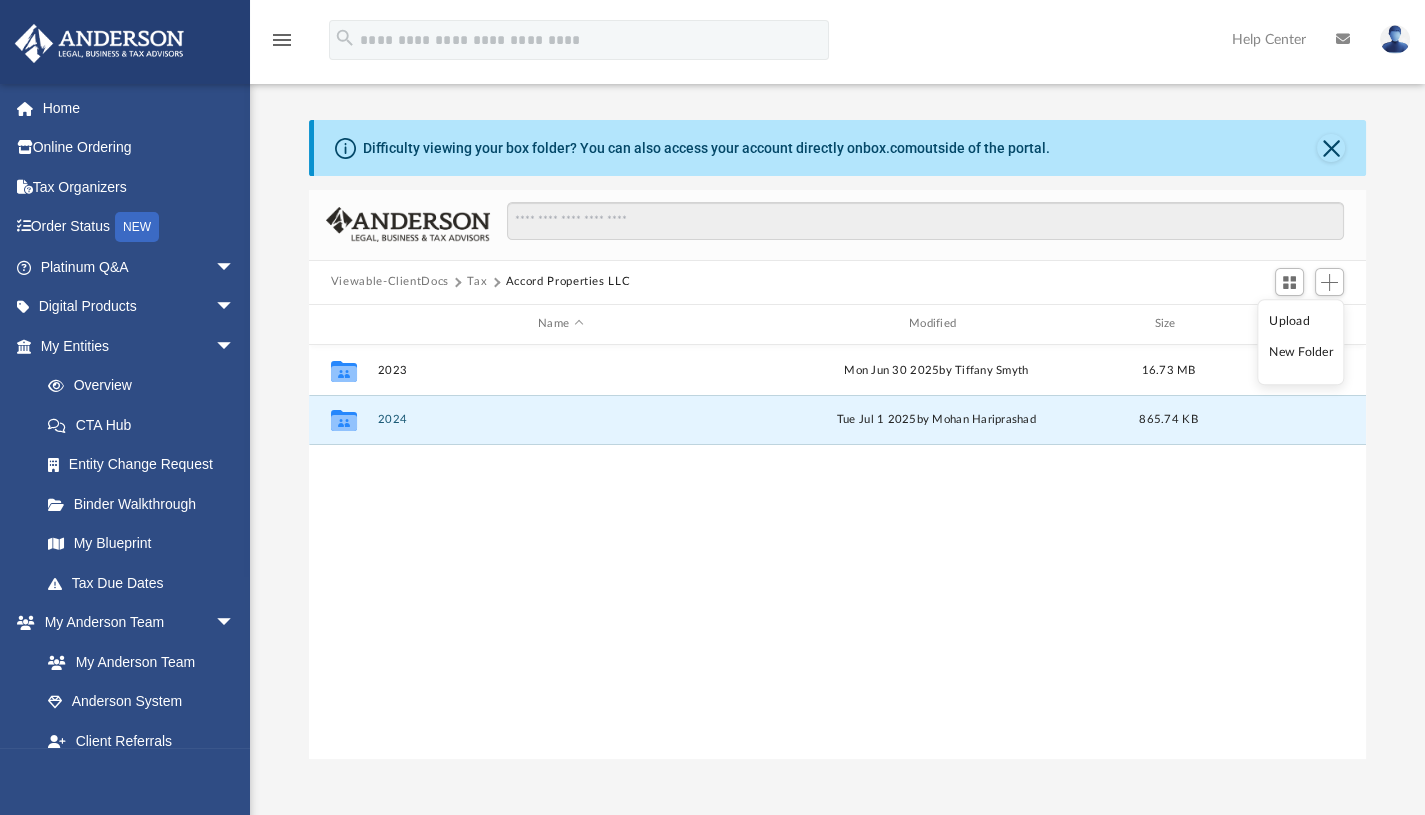click on "Upload" at bounding box center (1301, 321) 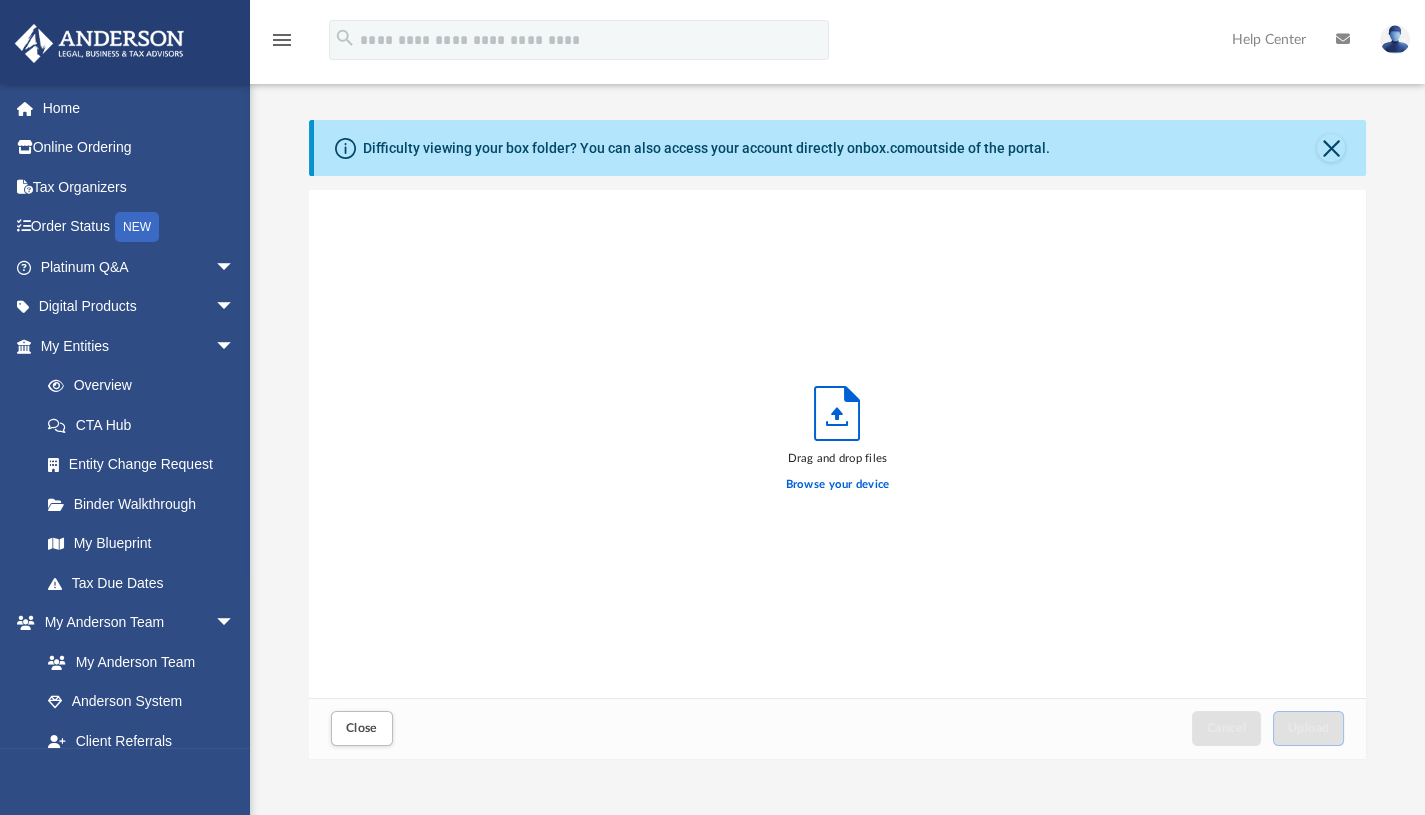 scroll, scrollTop: 16, scrollLeft: 16, axis: both 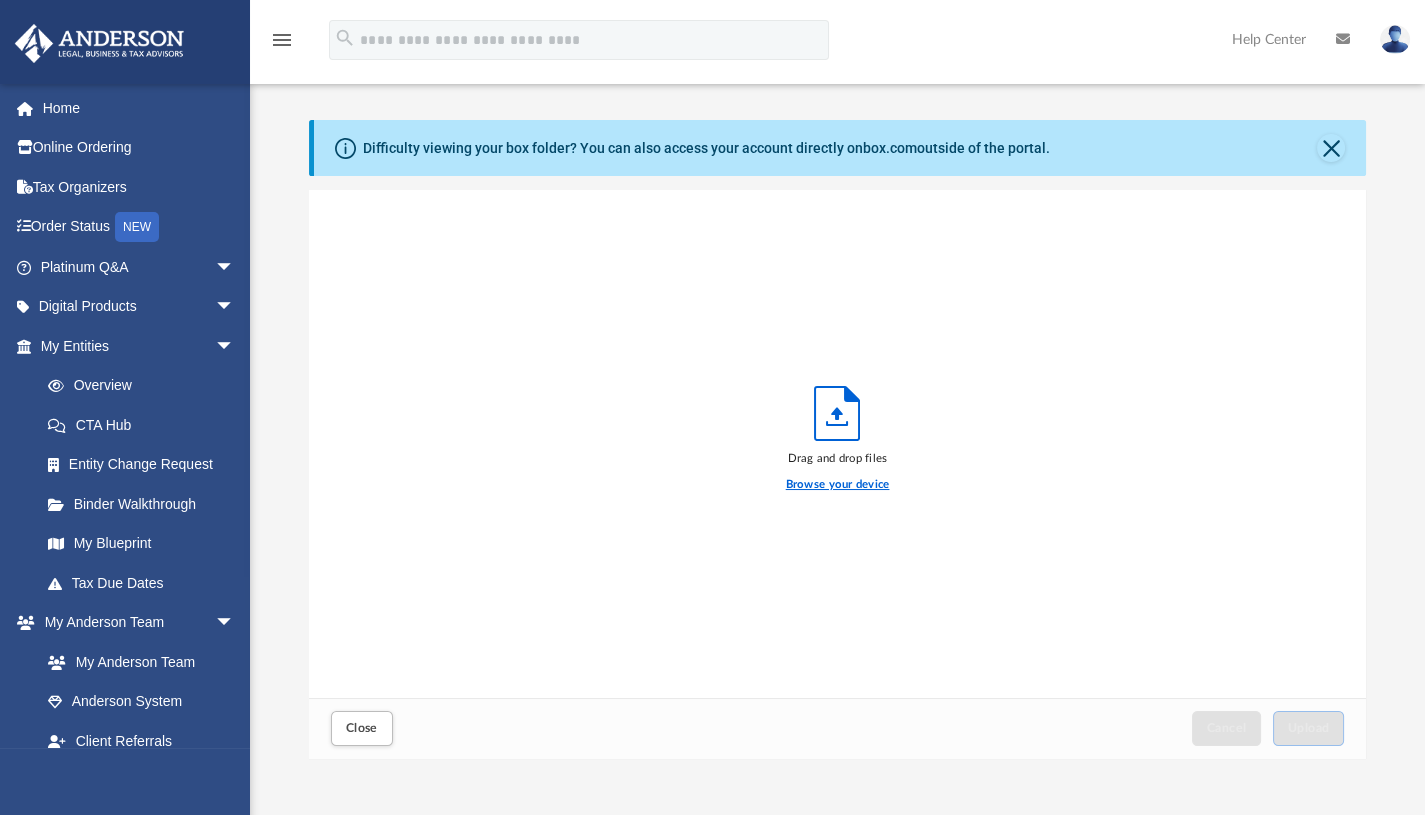 click on "Browse your device" at bounding box center (838, 485) 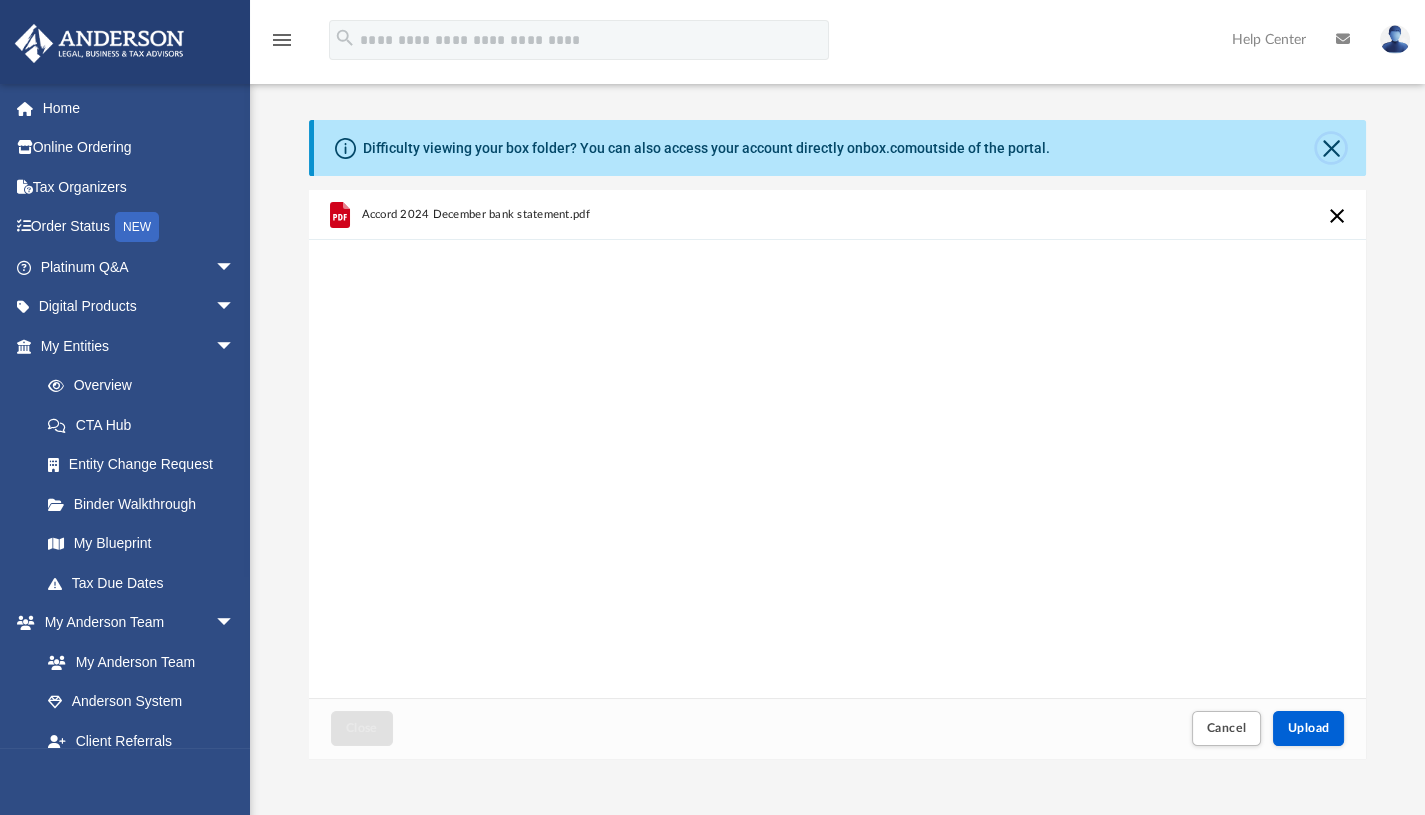 click 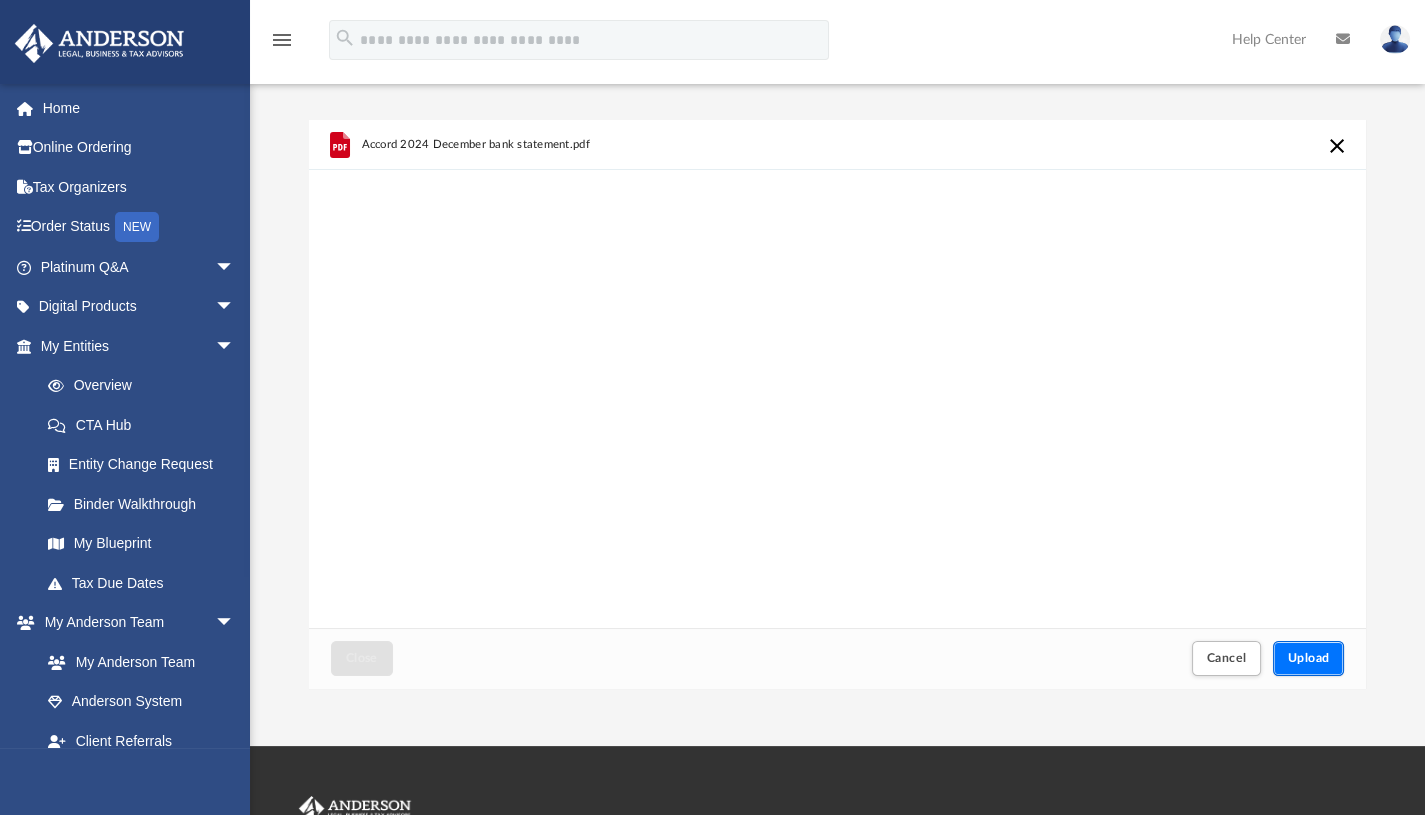 click on "Upload" at bounding box center (1309, 658) 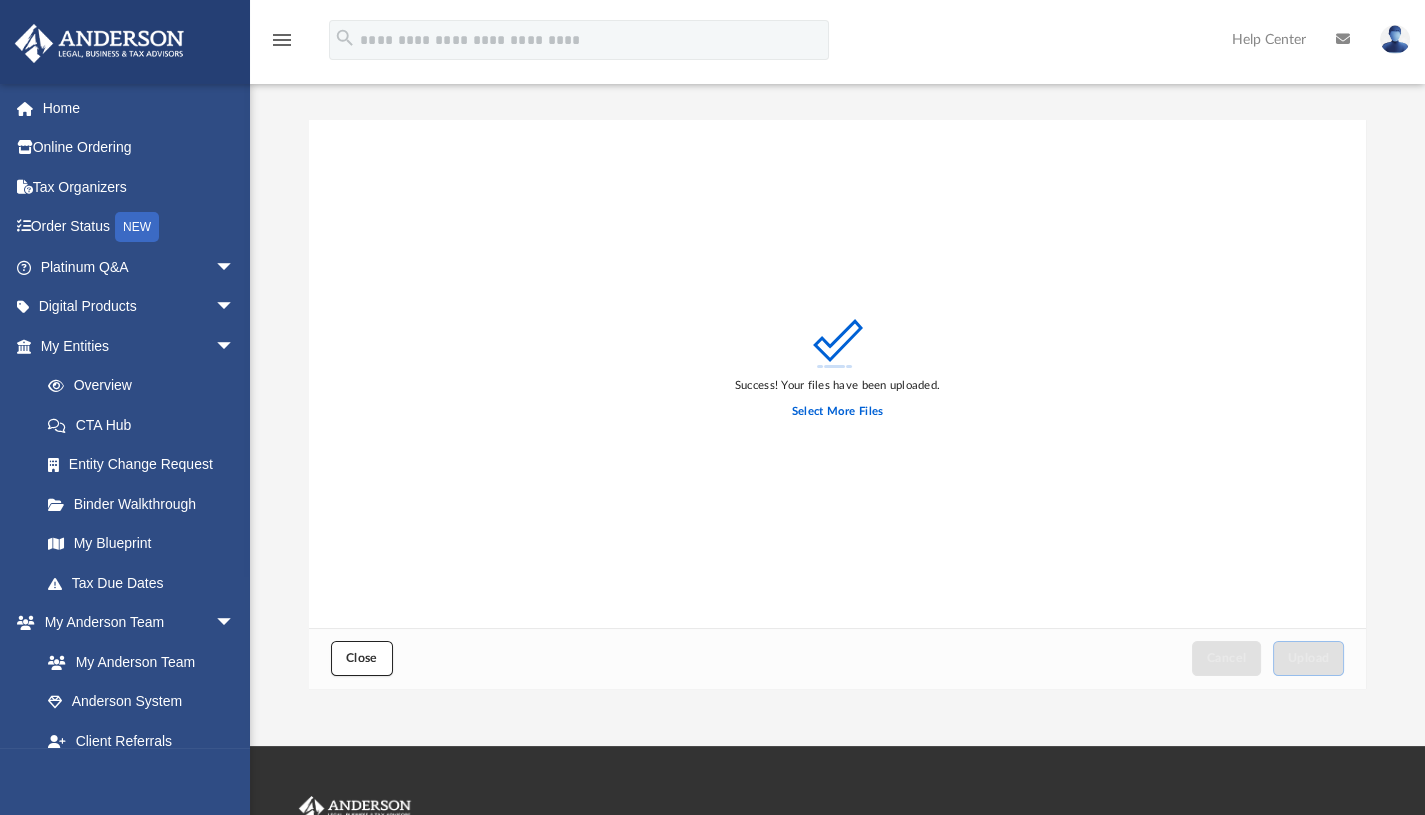 click on "Close" at bounding box center (362, 658) 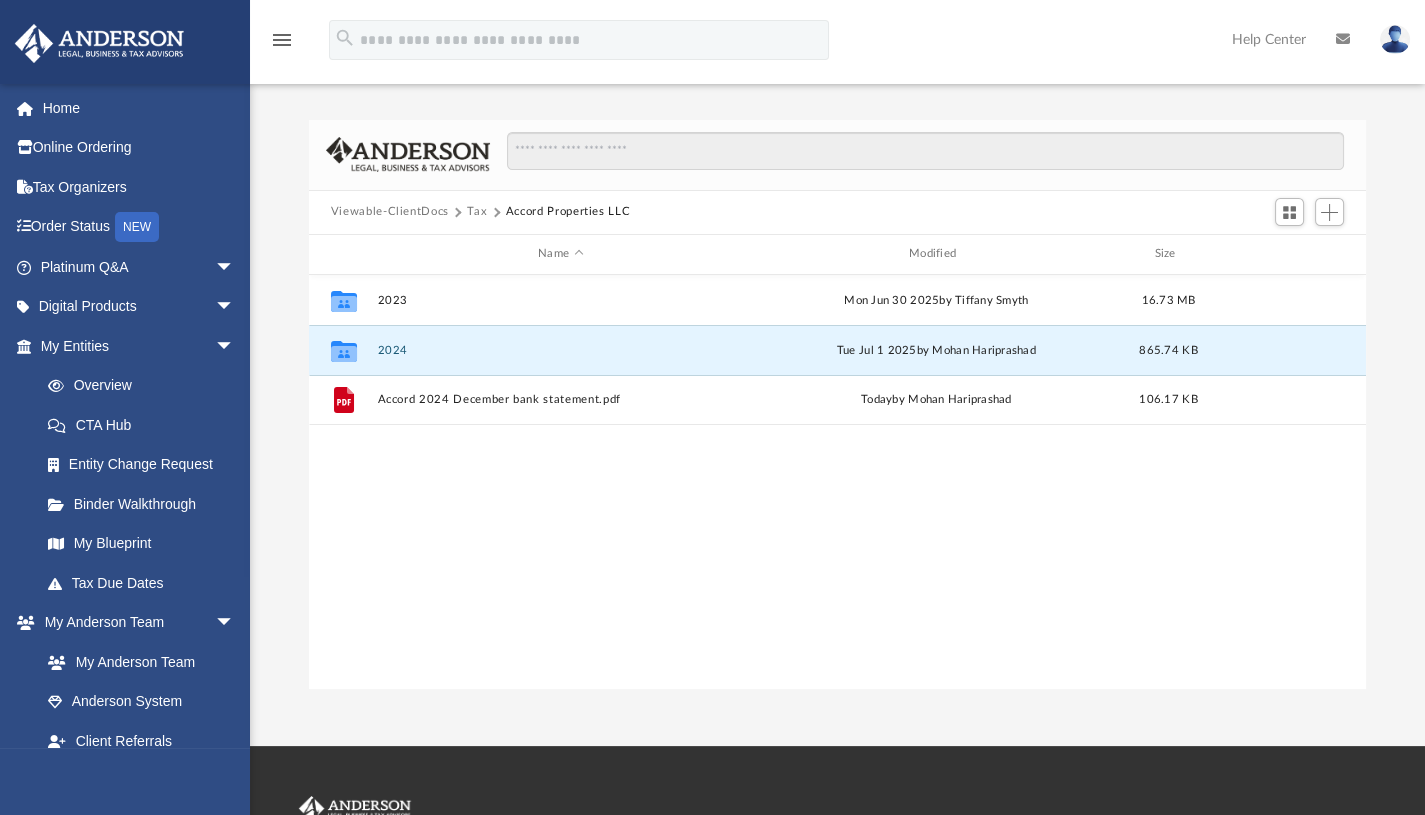 click on "2024" at bounding box center [560, 349] 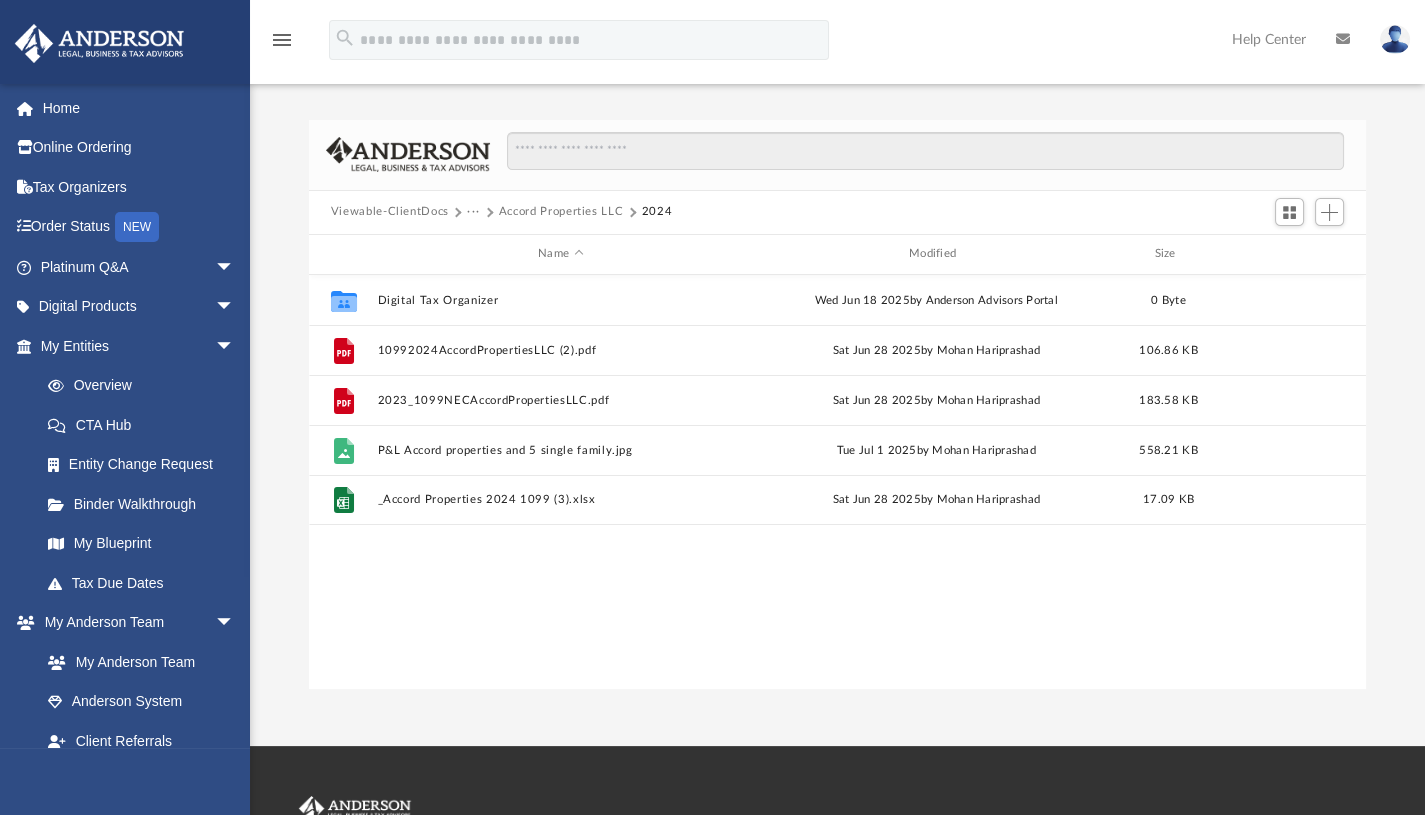 click on "Collaborated Folder Digital Tax Organizer Wed Jun 18 2025 by Anderson Advisors Portal 0 Byte File 10992024AccordPropertiesLLC (2).pdf Sat Jun 28 2025 by [FIRST] [LAST] 106.86 KB File 2023_1099NECAccordPropertiesLLC.pdf Sat Jun 28 2025 by [FIRST] [LAST] 183.58 KB File P&L Accord properties and 5 single family.jpg Tue Jul 1 2025 by [FIRST] [LAST] 558.21 KB File _Accord Properties 2024 1099 (3).xlsx Sat Jun 28 2025 by [FIRST] [LAST] 17.09 KB" at bounding box center [837, 482] 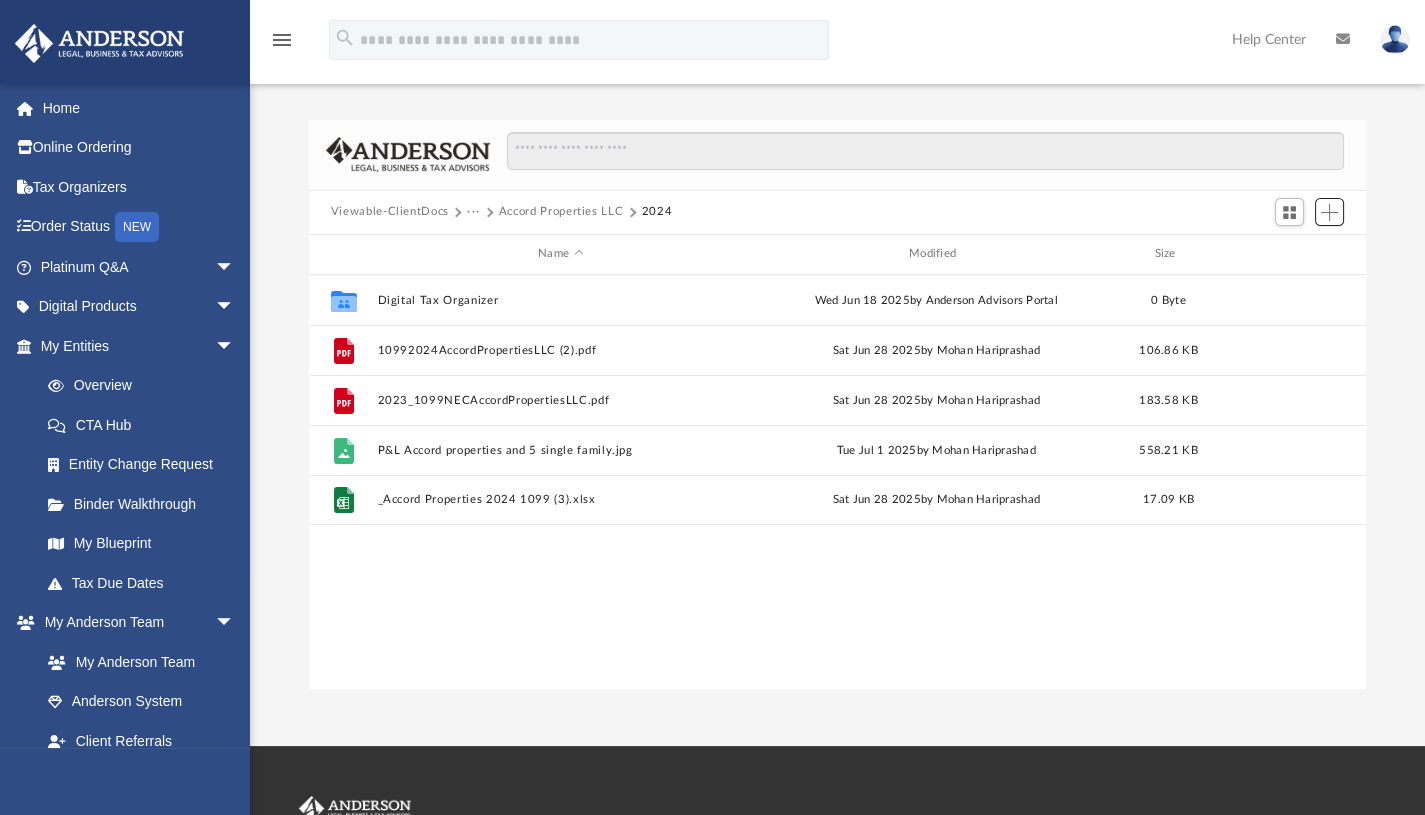 click at bounding box center (1329, 212) 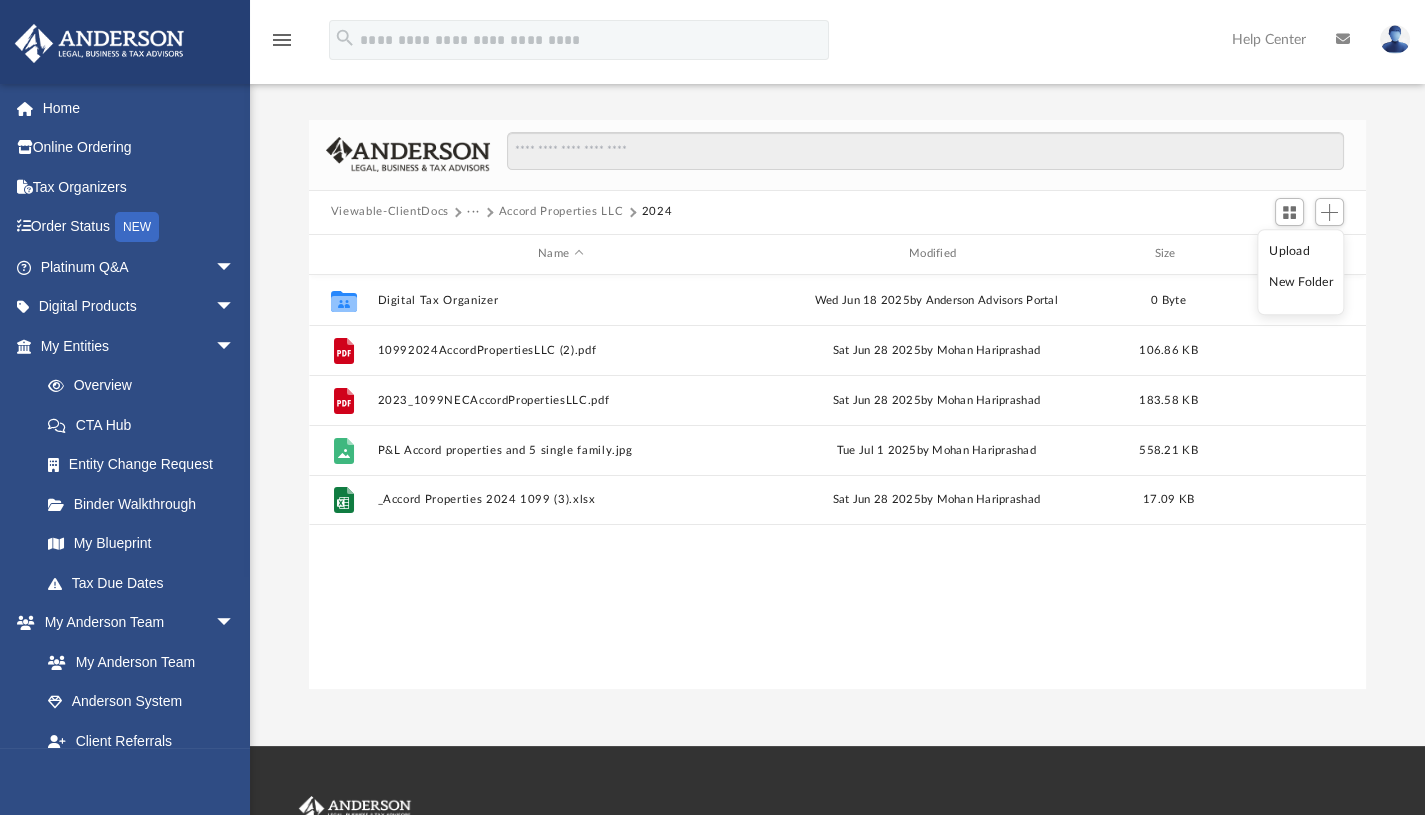 click on "Upload" at bounding box center (1301, 251) 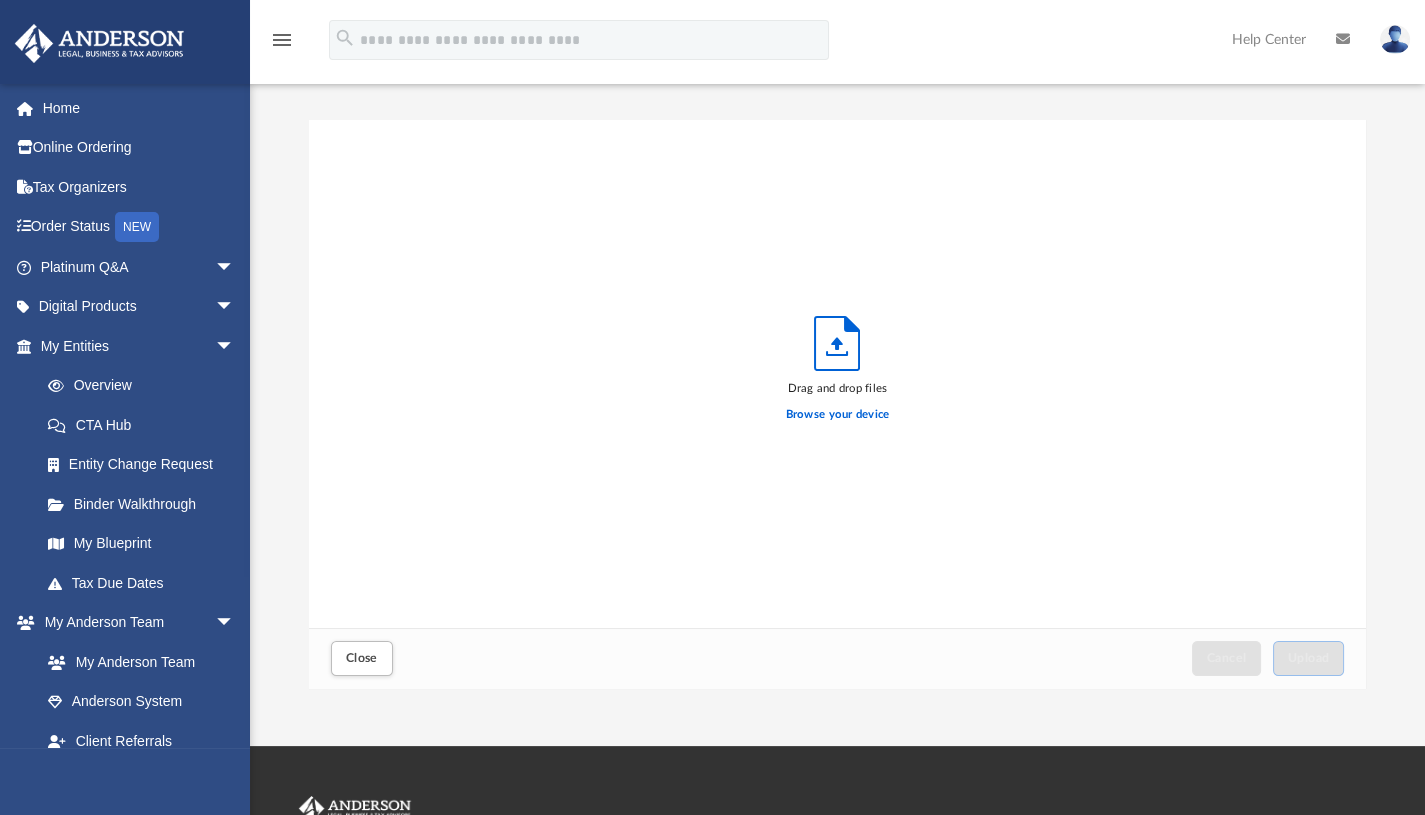scroll, scrollTop: 16, scrollLeft: 16, axis: both 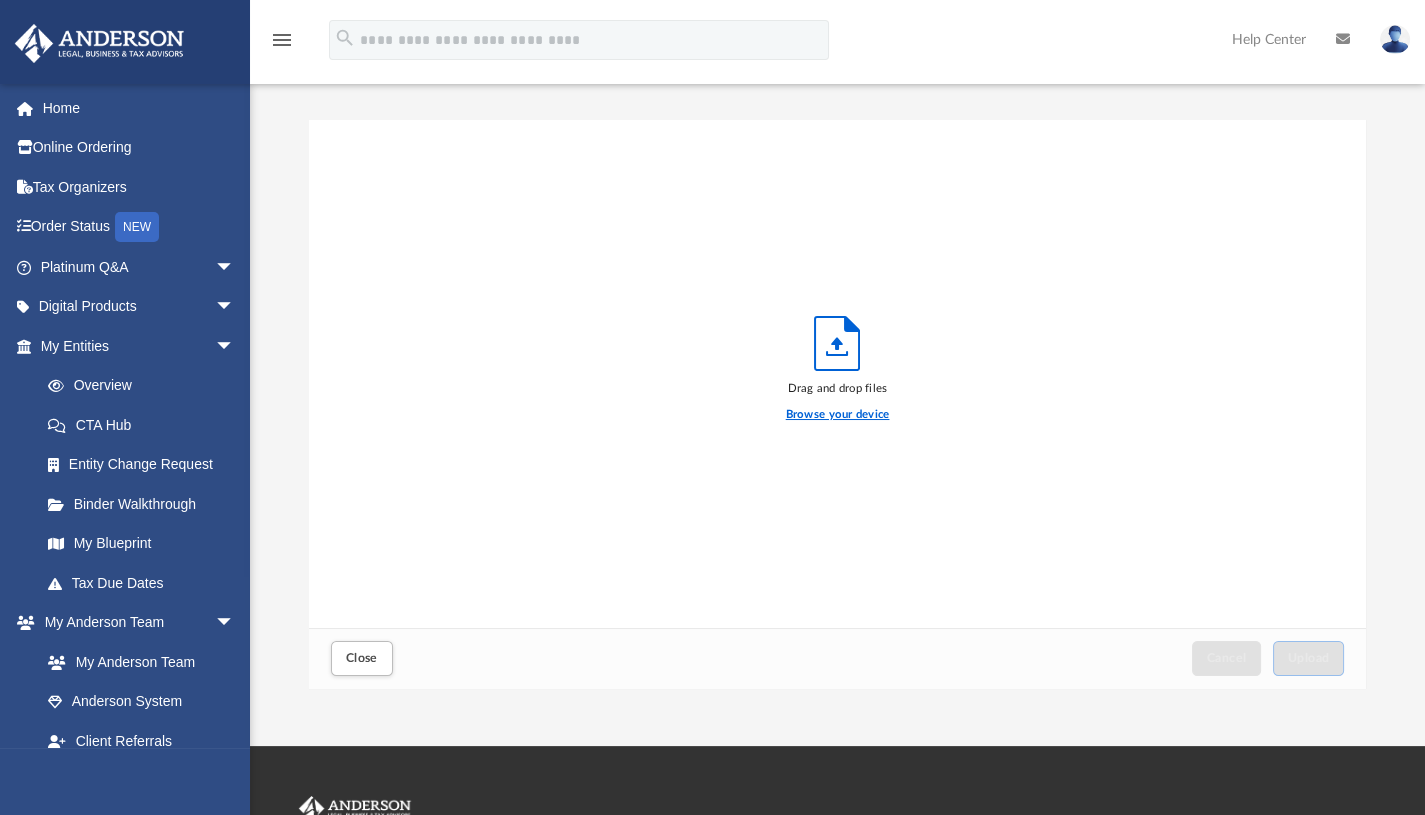 click on "Browse your device" at bounding box center (838, 415) 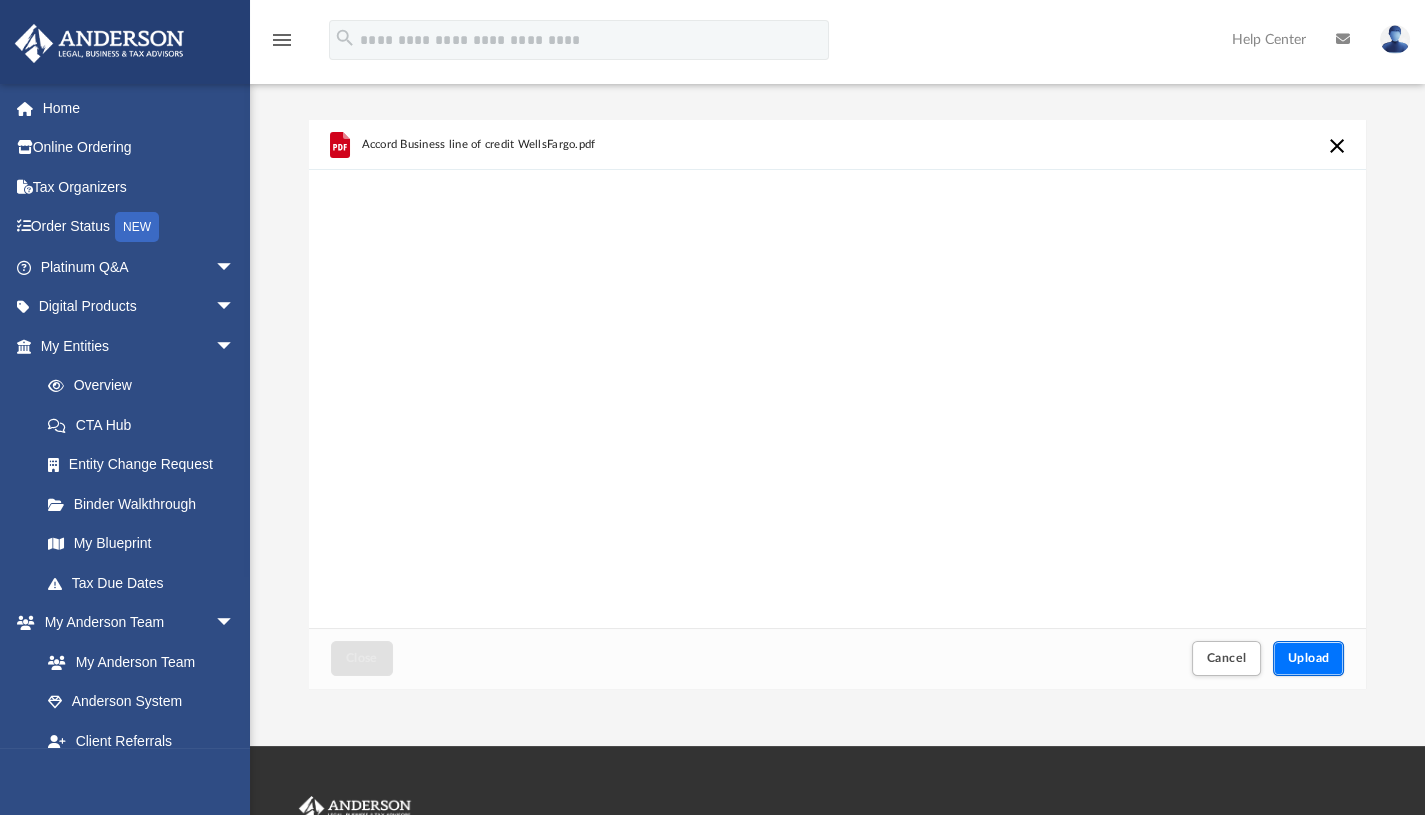 click on "Upload" at bounding box center (1309, 658) 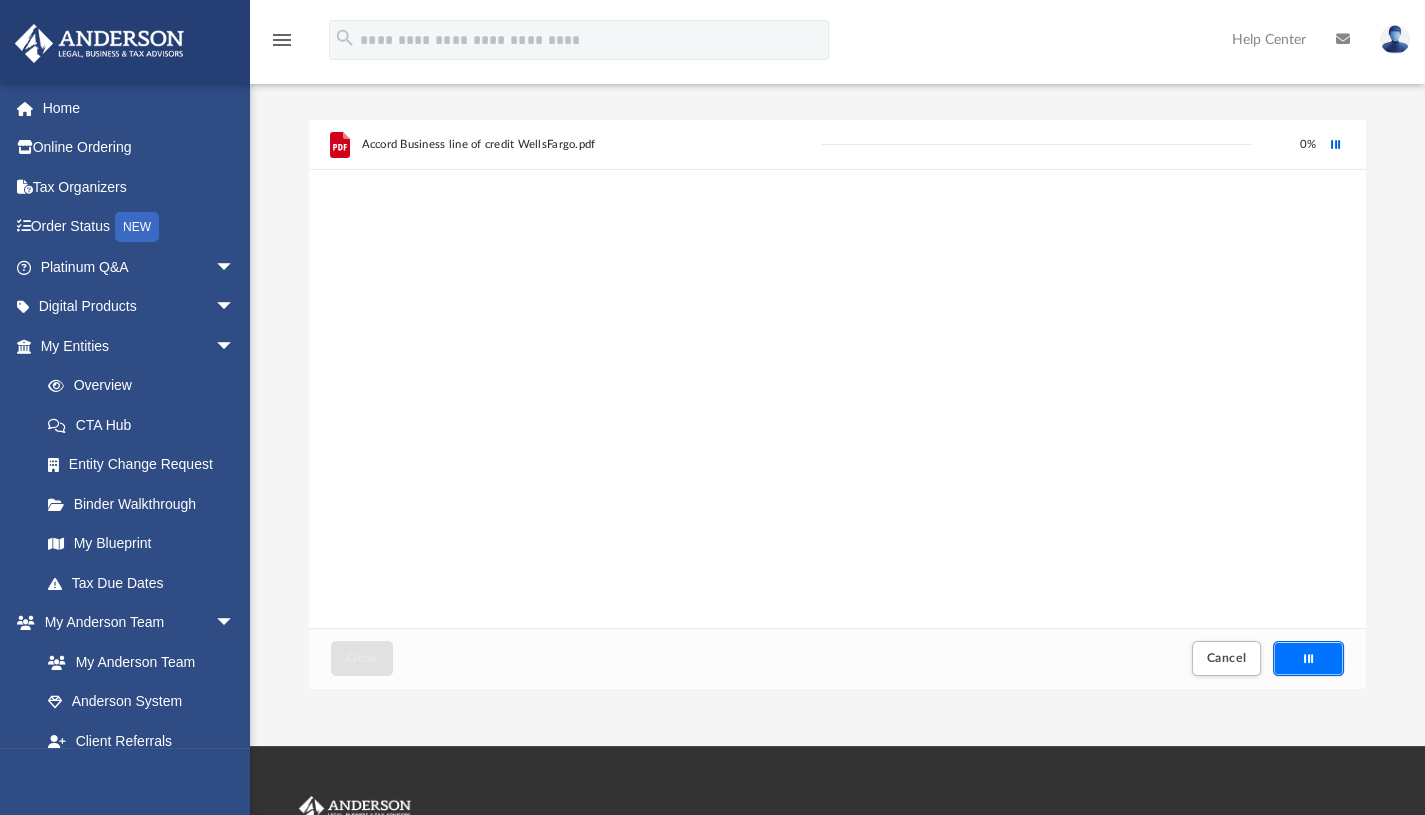 click at bounding box center (1309, 658) 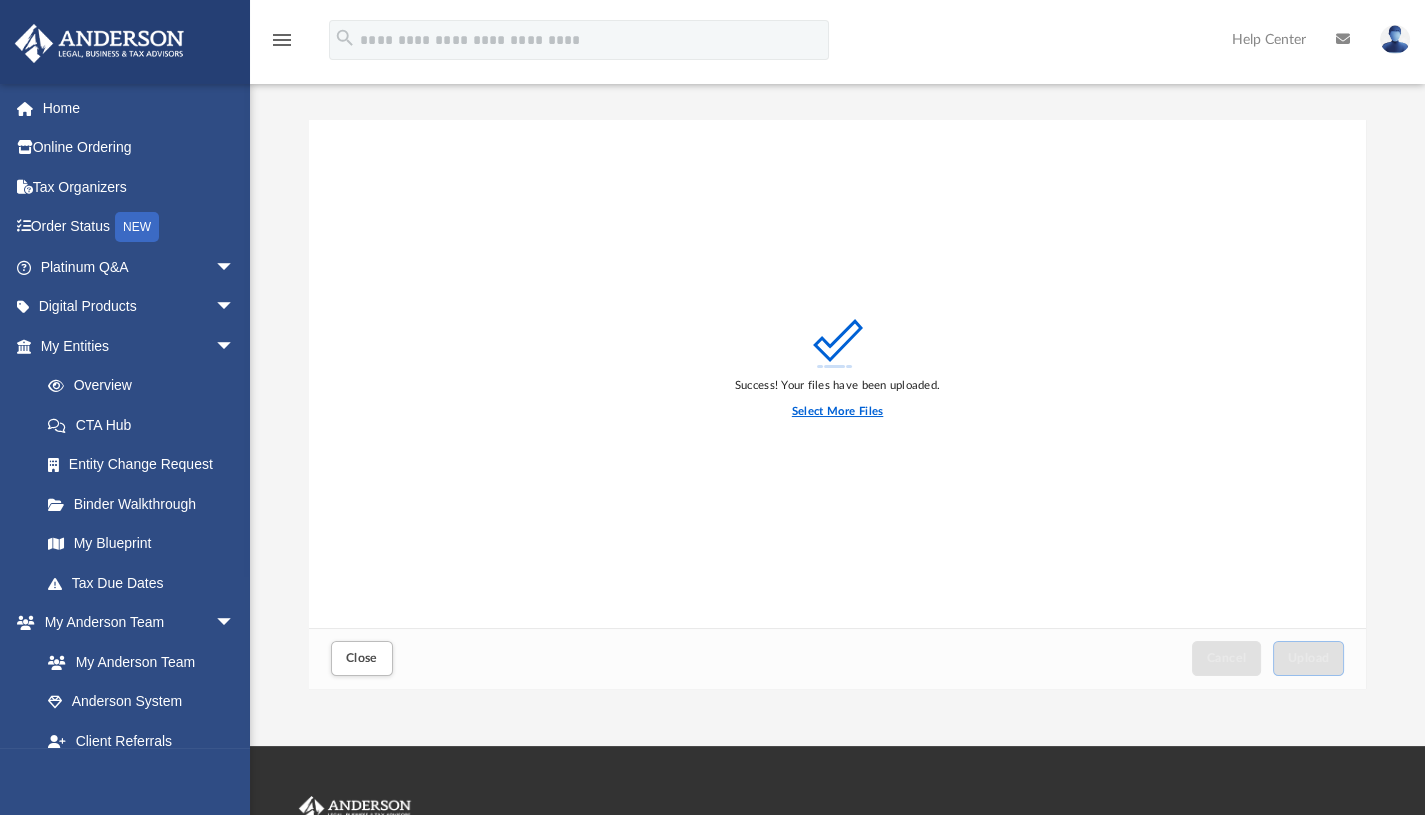 click on "Select More Files" at bounding box center (837, 412) 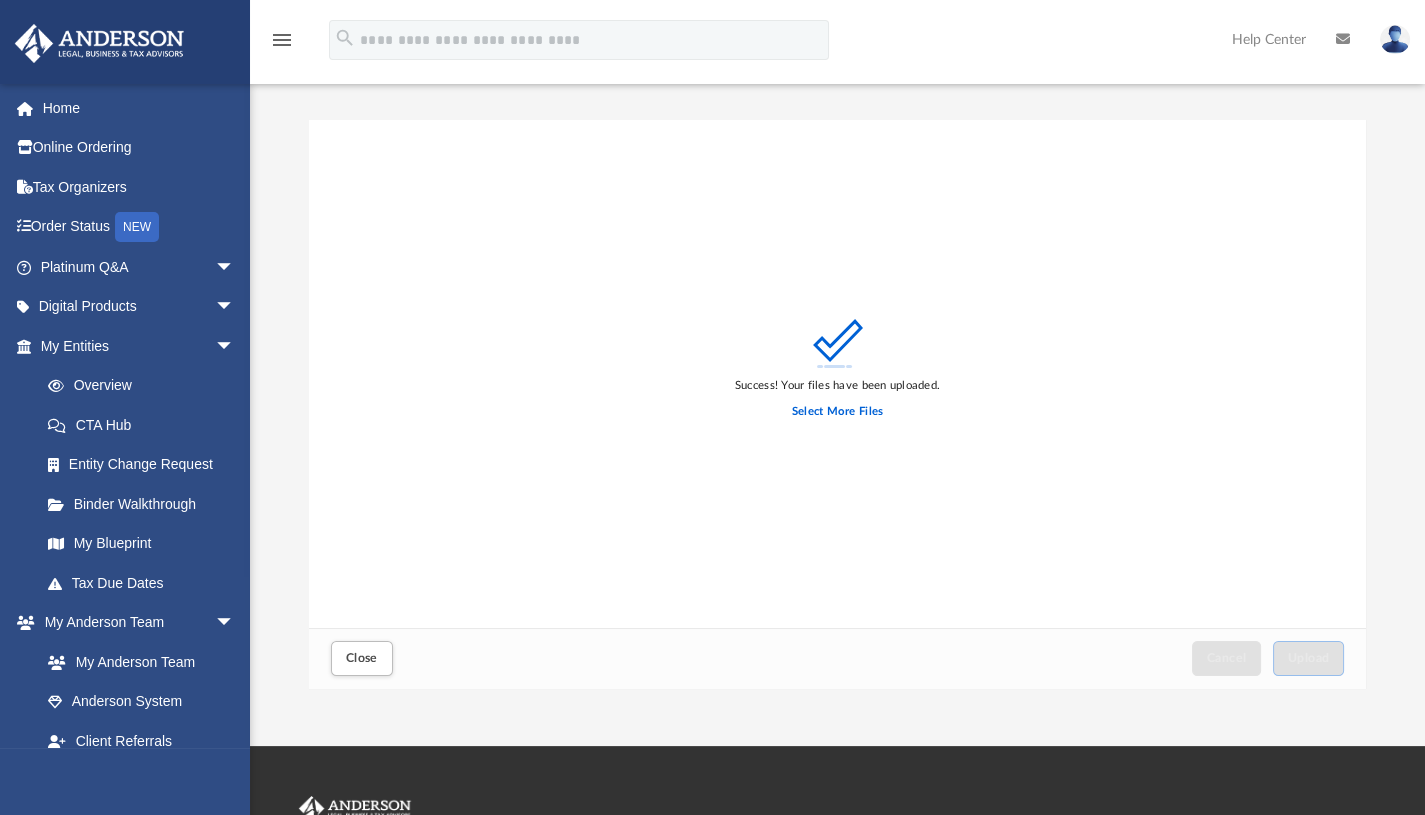 click 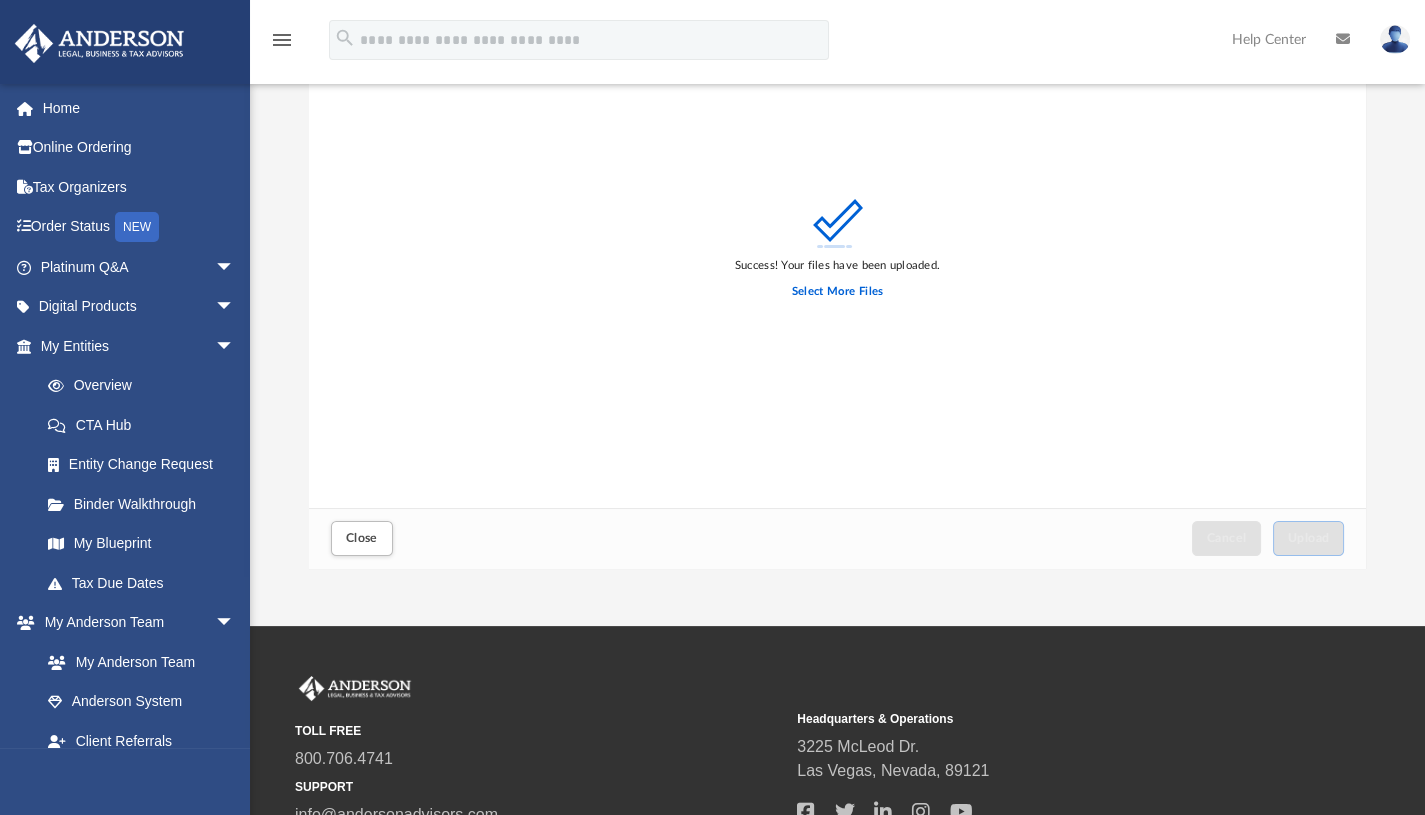 scroll, scrollTop: 0, scrollLeft: 0, axis: both 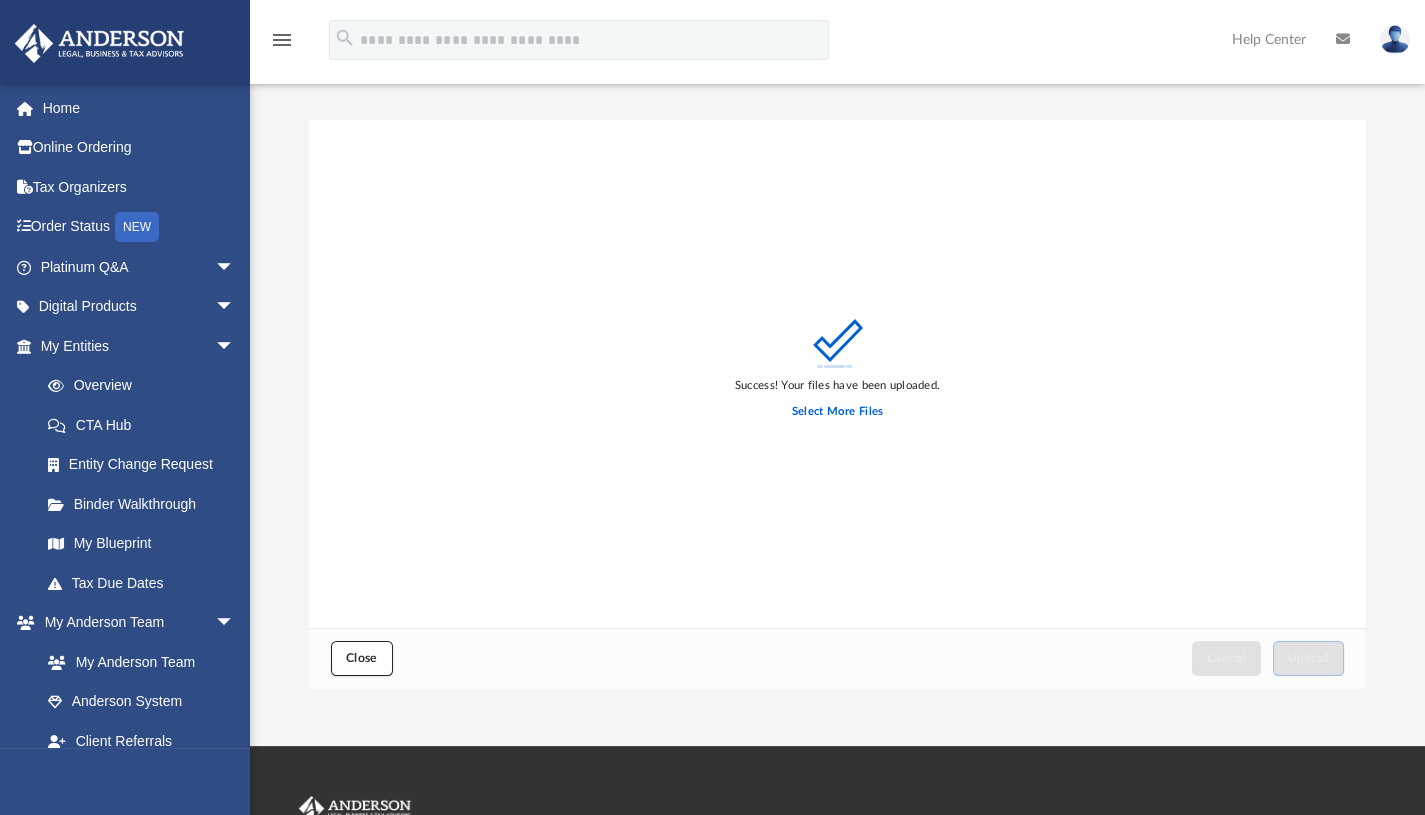 click on "Close" at bounding box center [362, 658] 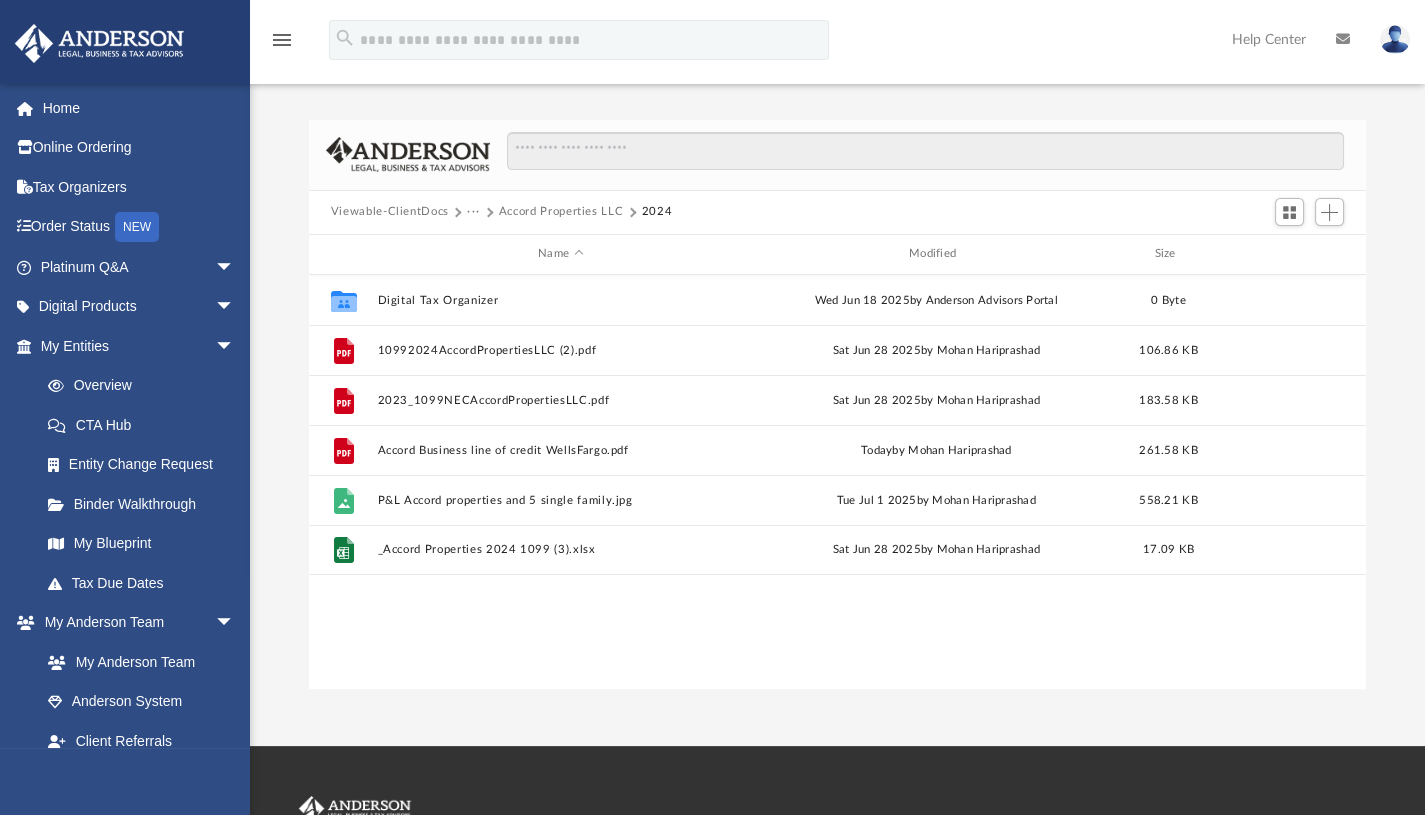 click on "Collaborated Folder Digital Tax Organizer [DATE] by [FIRST] [LAST] [SIZE] [FILENAME] [DATE] by [FIRST] [LAST] [SIZE] [FILENAME] [DATE] by [FIRST] [LAST] [SIZE] [FILENAME] [DATE] by [FIRST] [LAST] [SIZE] [FILENAME] [DATE] by [FIRST] [LAST] [SIZE]" at bounding box center [837, 482] 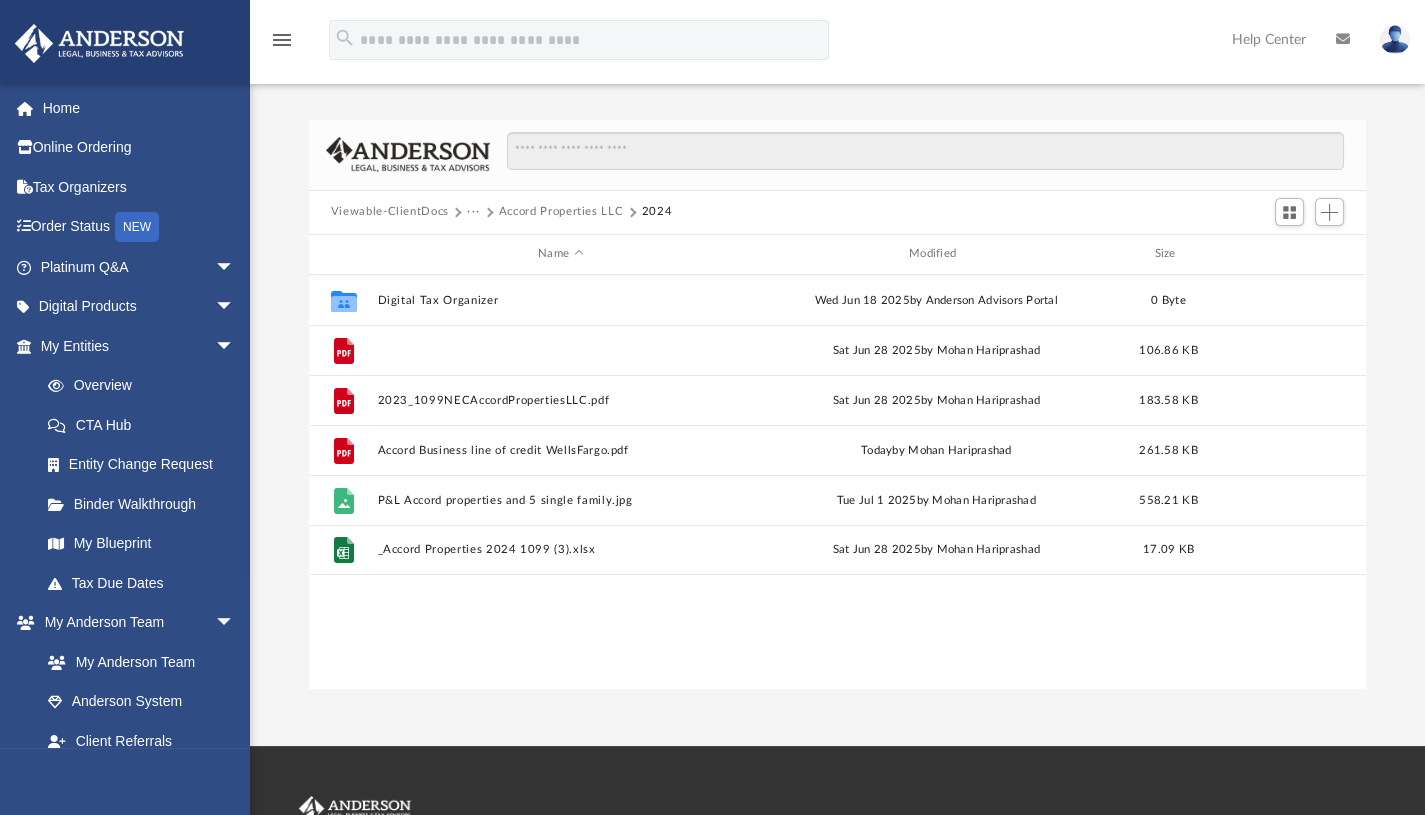 click on "10992024AccordPropertiesLLC (2).pdf" at bounding box center [560, 349] 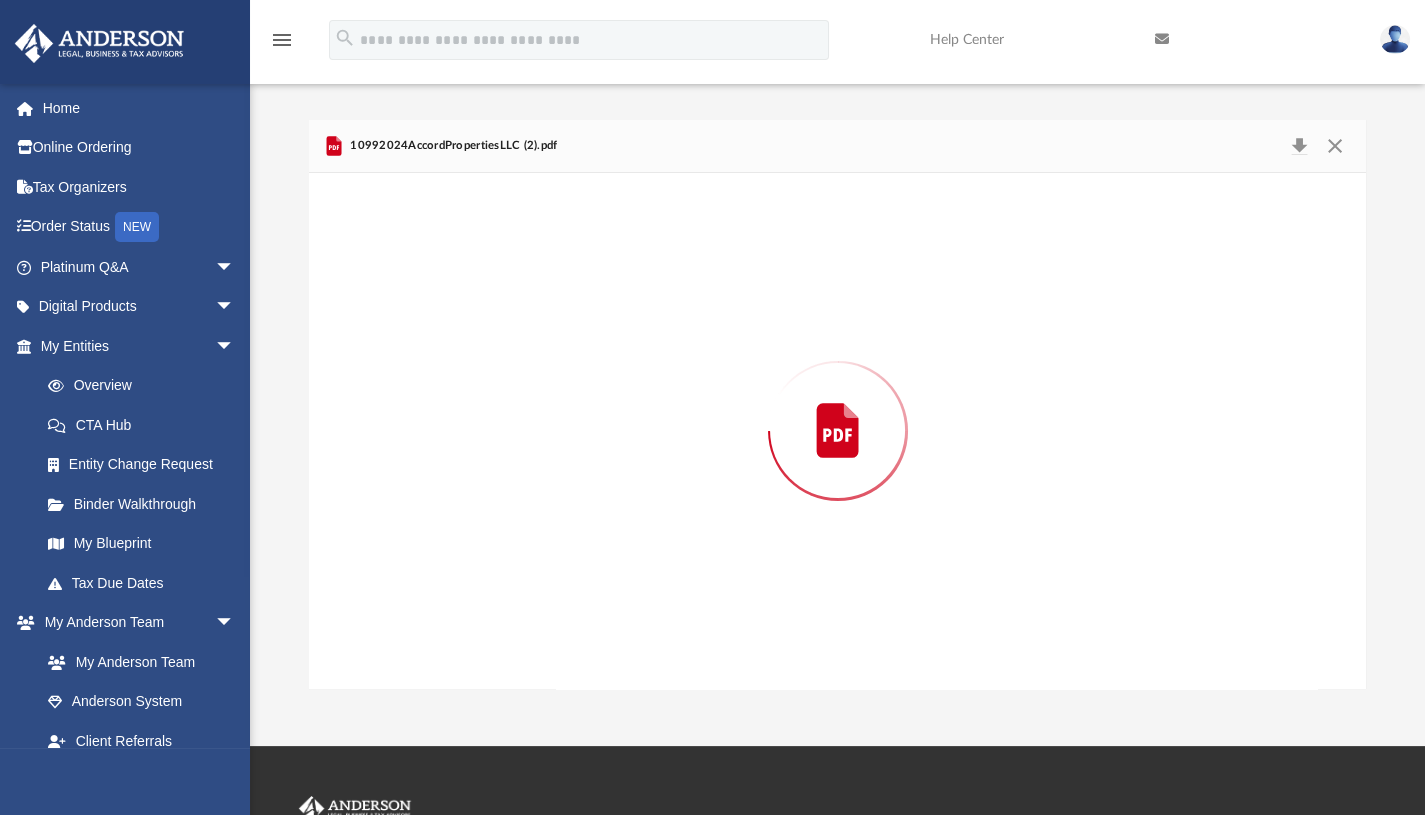 click at bounding box center [838, 431] 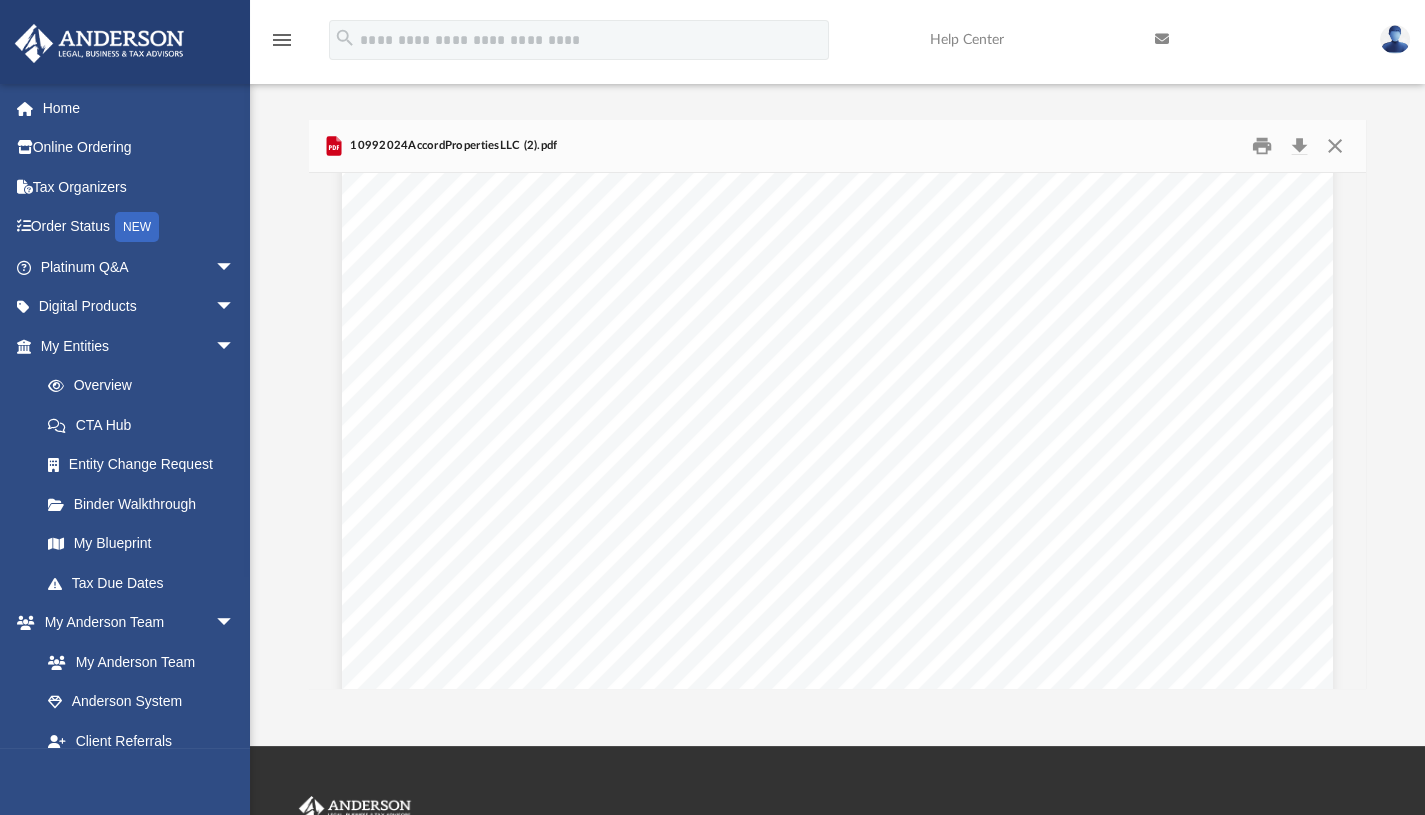 scroll, scrollTop: 13816, scrollLeft: 0, axis: vertical 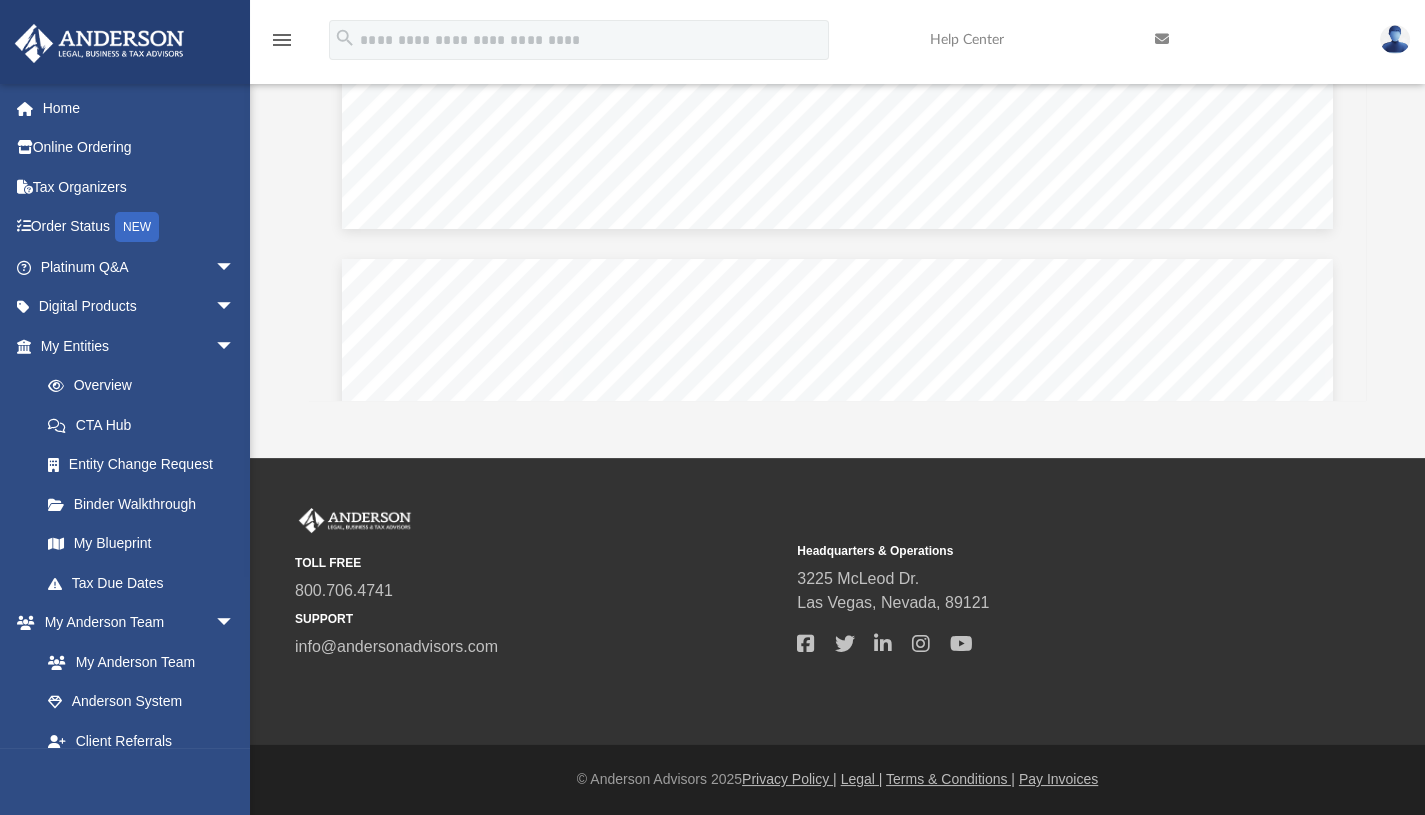 click on "App
[EMAIL]
Sign Out
[EMAIL]
Home
Online Ordering
Tax Organizers
Order Status  NEW
Platinum Q&A arrow_drop_down
Client FAQ
Platinum Walkthrough
Submit a Question
Answered Questions
Document Review
Platinum Knowledge Room
Tax & Bookkeeping Packages
Land Trust & Deed Forum
Portal Feedback
Digital Products arrow_drop_down
Tax Toolbox
Virtual Bookkeeping
Land Trust Kit" at bounding box center [712, 85] 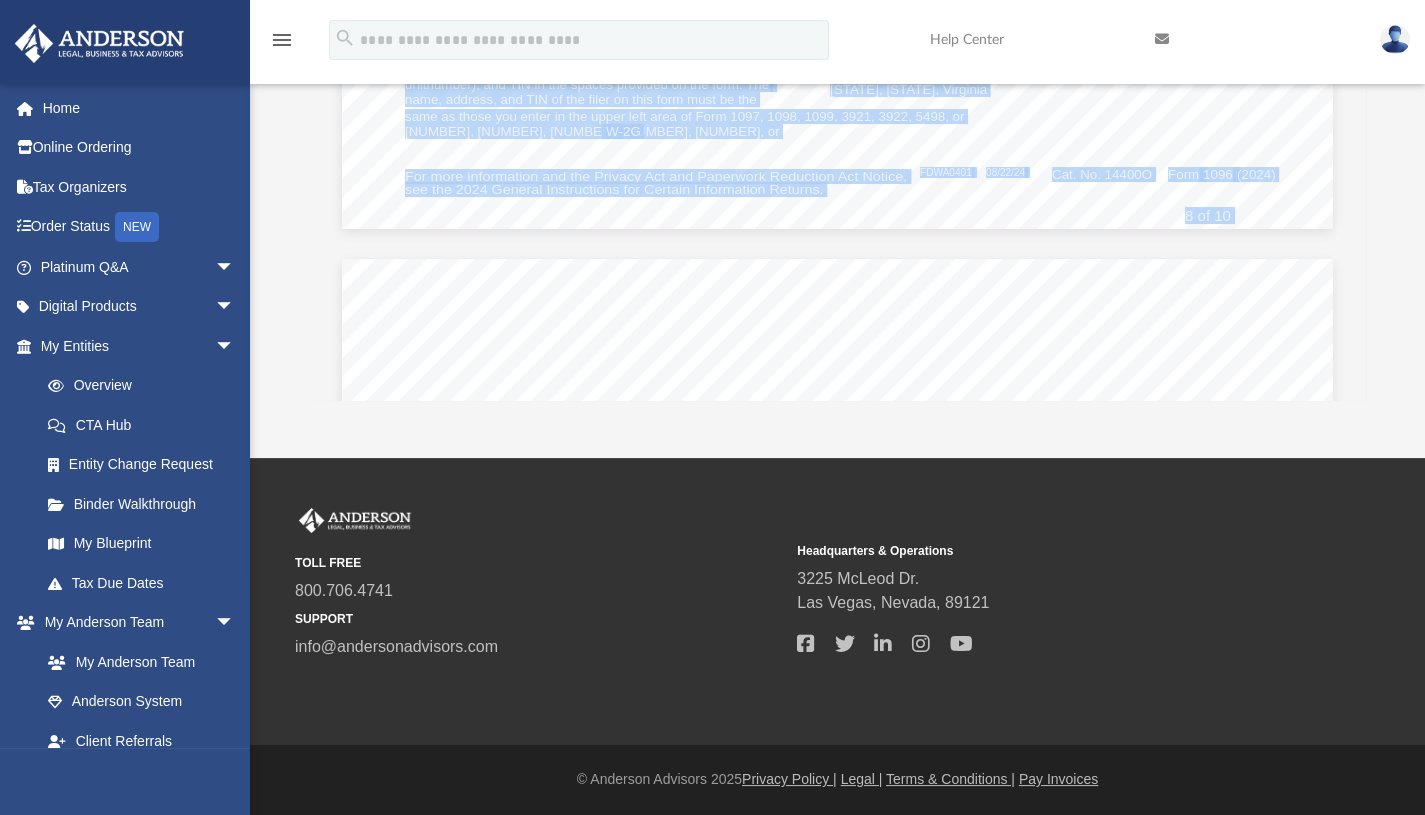 scroll, scrollTop: 0, scrollLeft: 0, axis: both 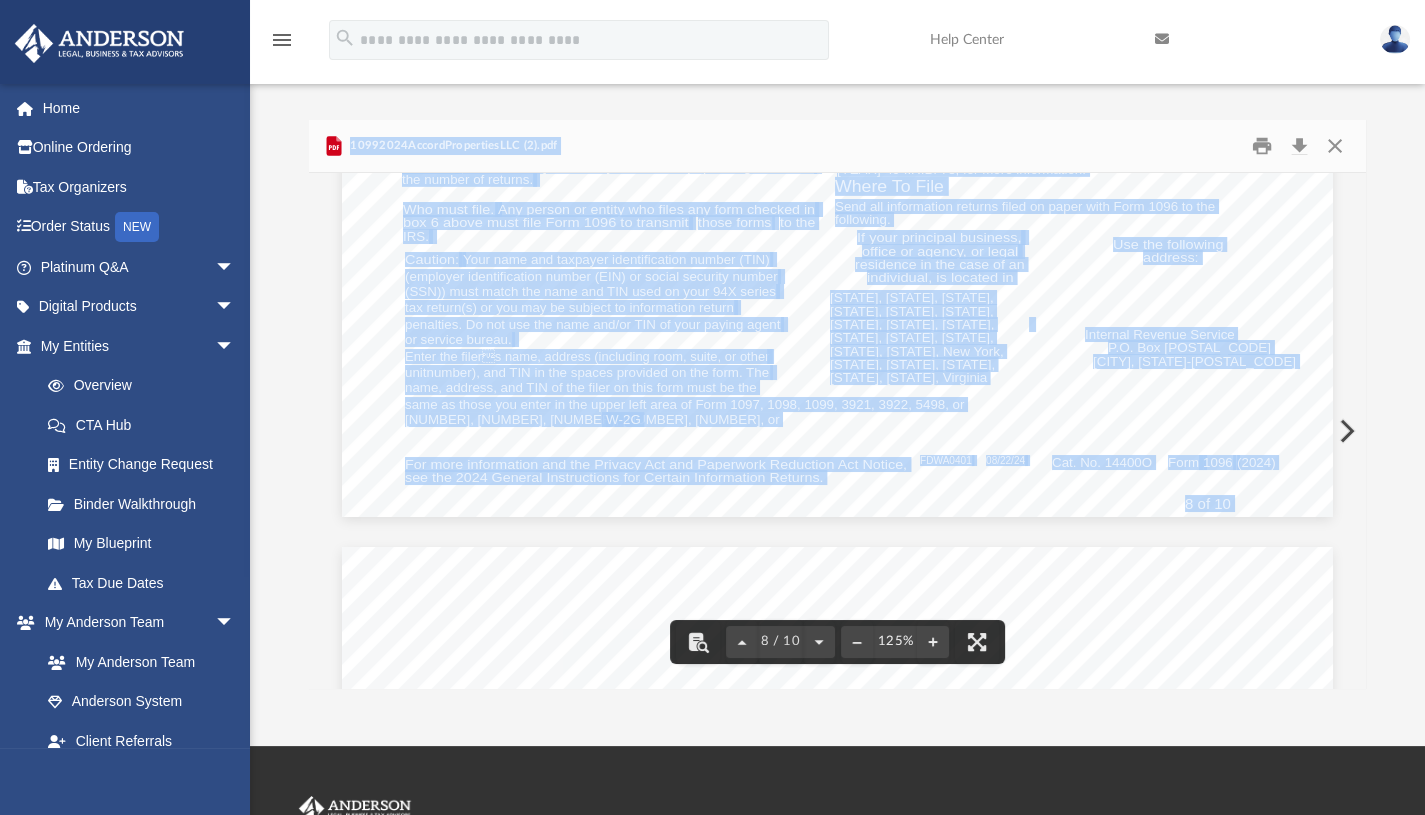 click on "[STATE], [STATE], Hawaii, Idaho, [STATE], [STATE], [STATE], [STATE], [STATE], [STATE], [STATE], [STATE], North Form W-2G Box 1 Internal Revenue Service Center [STATE], [STATE], Tennessee, P.O. Box 219256 Form 1097-BTC Box 1 [STATE], [STATE], [STATE], [STATE], [STATE], Form 1098 Box 4c [STATE], [STATE], [STATE], [STATE], Form 1098-E Box 1 Internal Revenue Service Center [STATE], [STATE], [STATE], [STATE], Form 1098-F Box 1 [STATE], [STATE], Form 1098-Q Box 4 [STATE] If your legal residence or principal place of business is outside the Form 1099-B Boxes 1d and 13 United States, file with the Internal Revenue Service, P.O. Box 149213, Austin, TX 78714-9213. Form 1099-C Box 2 Boxes 1a, 2a, 3, 9, 10 and 12 Form 1099-DIV Transmitting to the IRS. Form 1099-INT" at bounding box center [838, 1248] 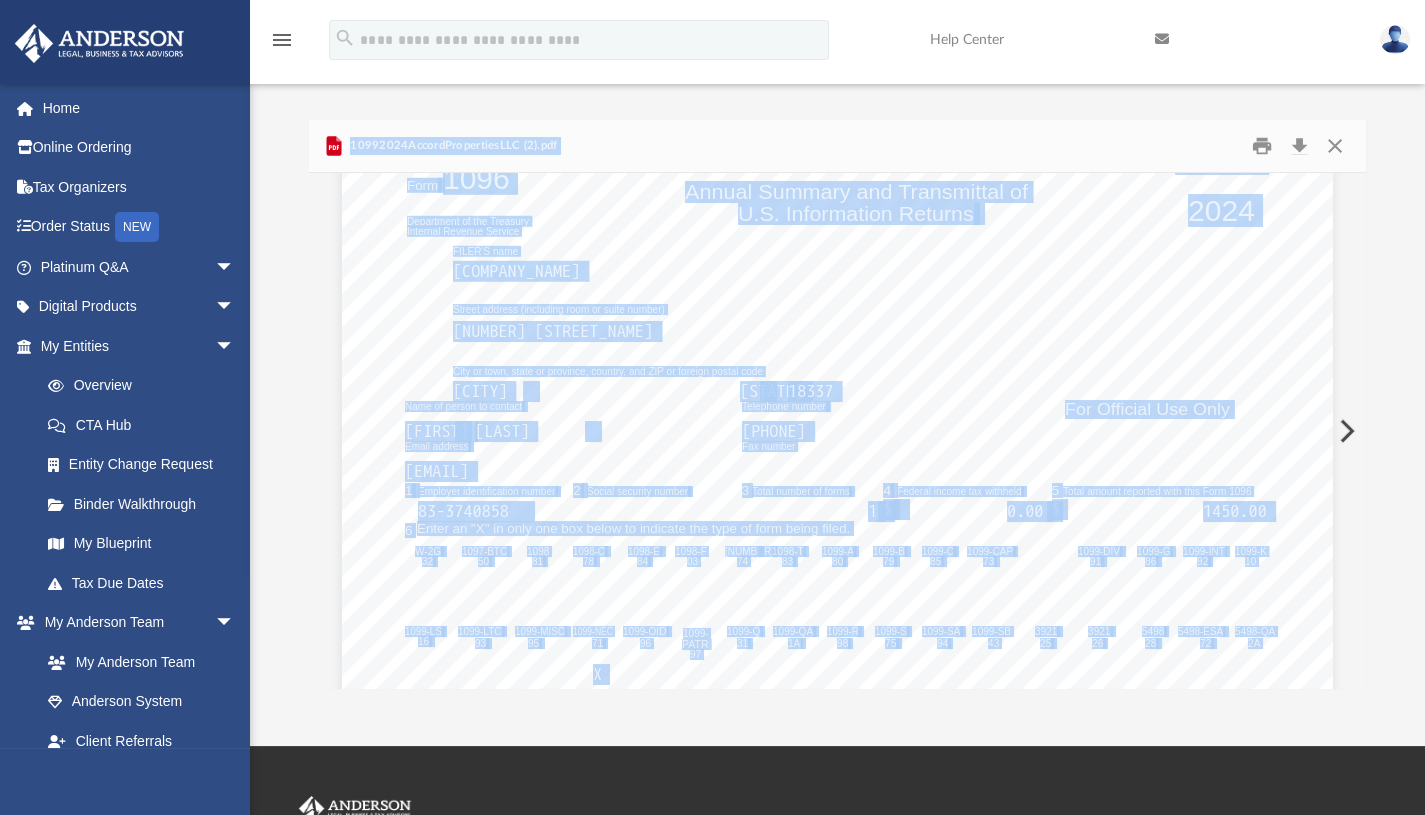 scroll, scrollTop: 10224, scrollLeft: 0, axis: vertical 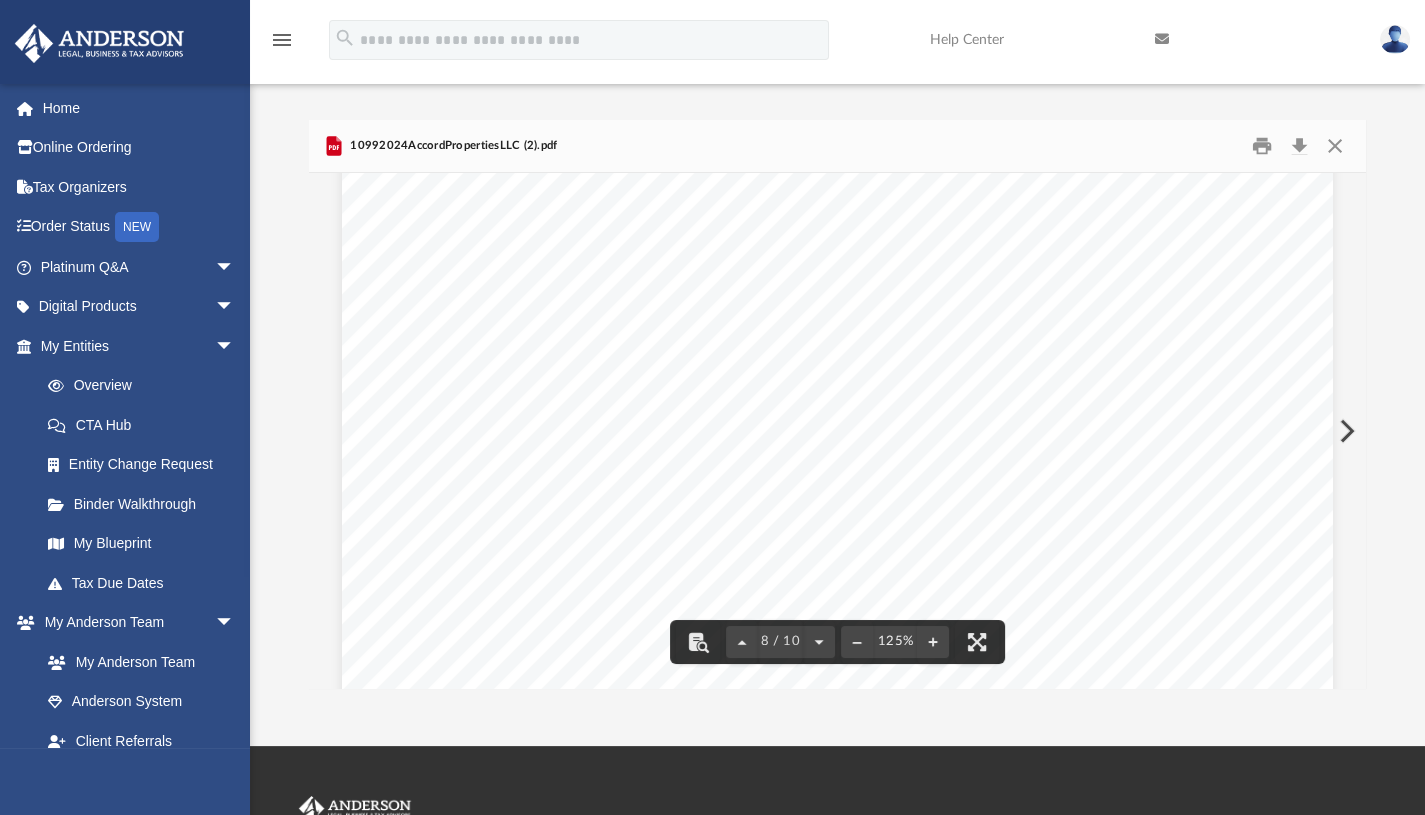 click on "Accord Properties LLC 2024 Name Modified Size Collaborated Folder Digital Tax Organizer Wed Jun 18 2025 by Anderson Advisors Portal 0 Byte File 10992024AccordPropertiesLLC (2).pdf Sat Jun 28 2025 by [FIRST] [LAST] 106.86 KB File 2023_1099NECAccordPropertiesLLC.pdf Sat Jun 28 2025 by [FIRST] [LAST] 183.58 KB File Accord Business line of credit WellsFargo.pdf today by [FIRST] [LAST] 261.58 KB File P&L Accord properties and 5 single family.jpg Tue Jul 1 2025 by [FIRST] [LAST] 558.21 KB File _Accord Properties 2024 1099 (3).xlsx Sat Jun 28 2025 by [FIRST] [LAST] 17.09 KB 10992024AccordPropertiesLLC (2).pdf CORRECTED (if checked) PAYER’S name, street address, city or town, state or province, country, ZIP or foreign OMB No. 1545-0116 Nonemployee Form" at bounding box center [837, 383] 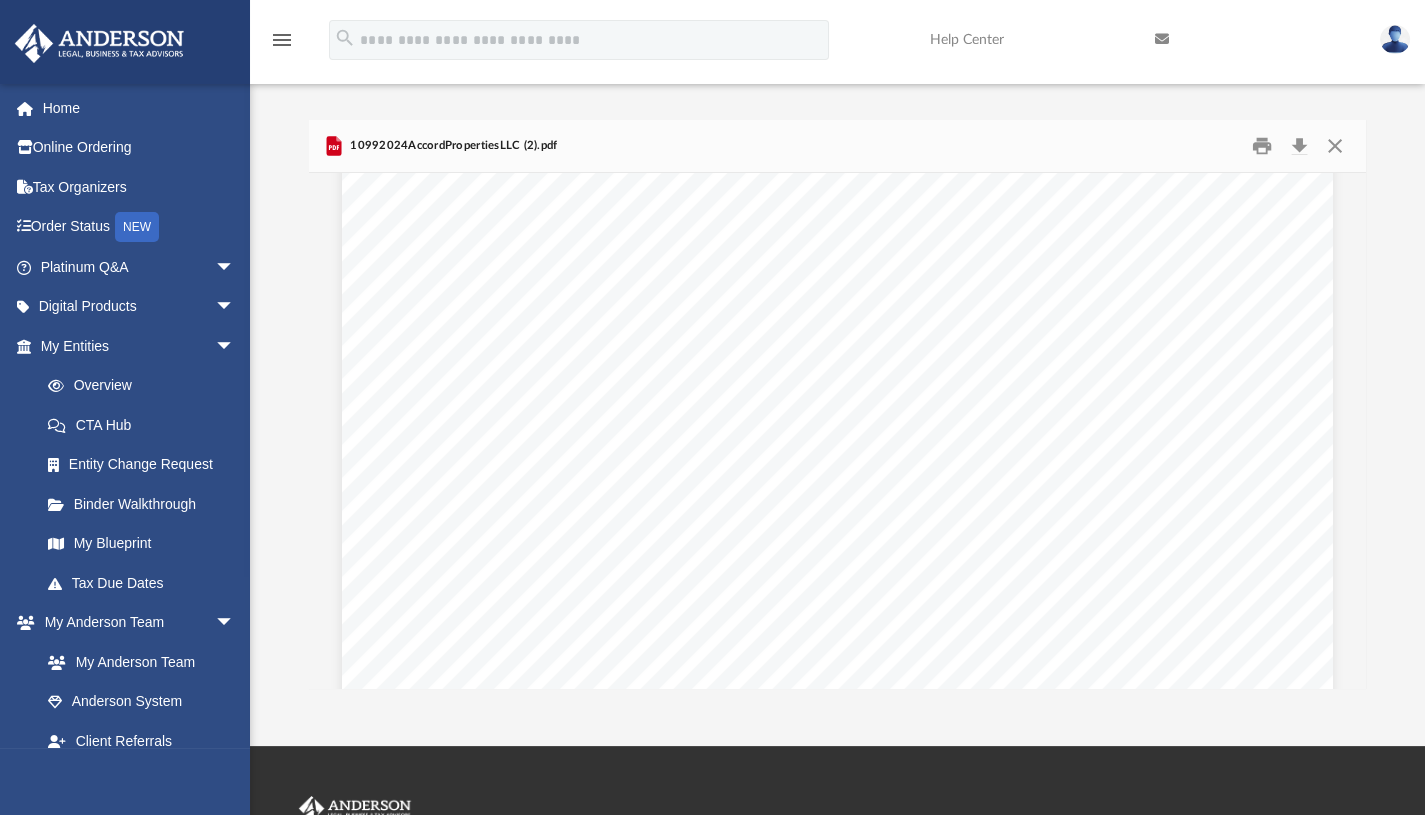 scroll, scrollTop: 288, scrollLeft: 0, axis: vertical 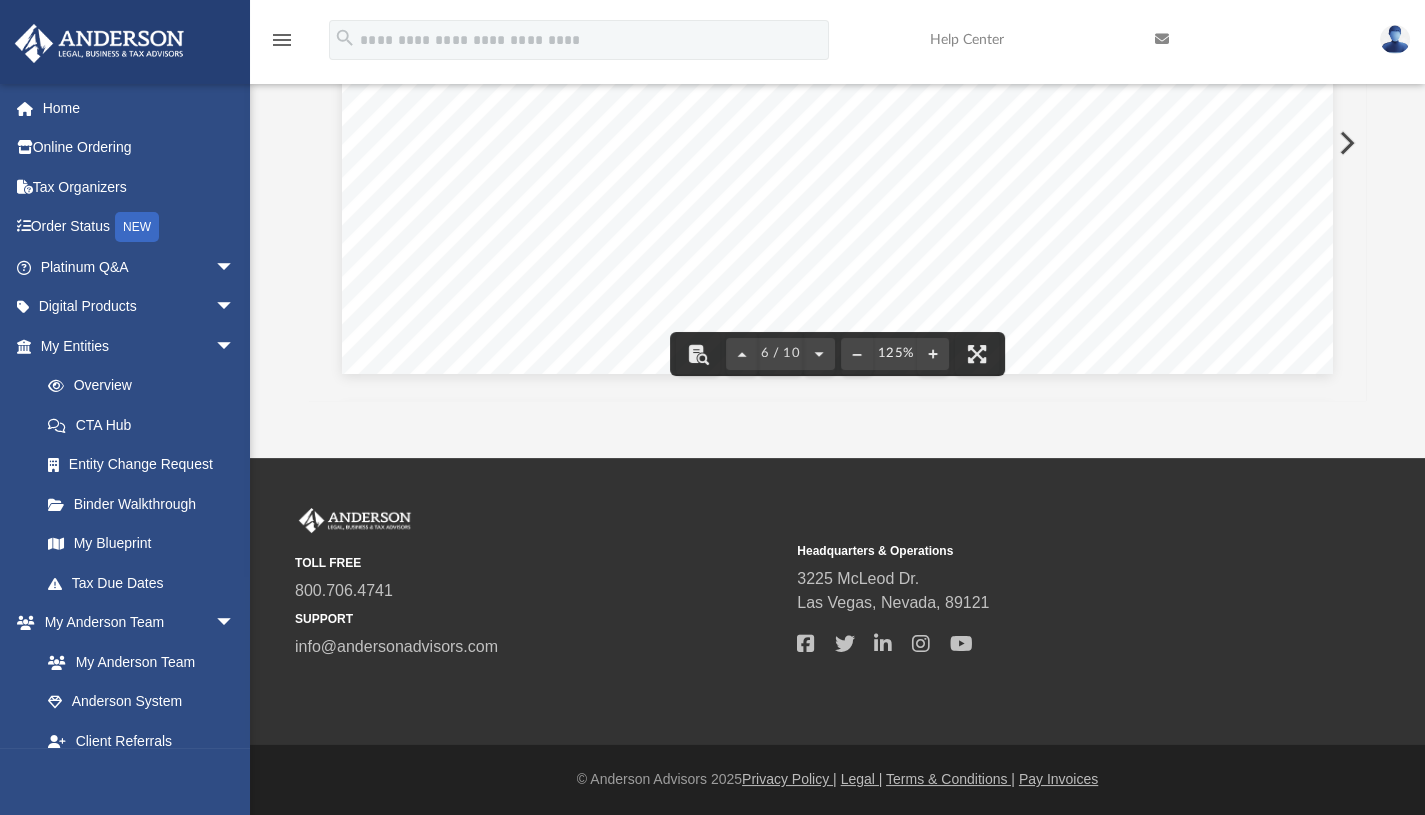 drag, startPoint x: 1402, startPoint y: 227, endPoint x: 1439, endPoint y: 782, distance: 556.232 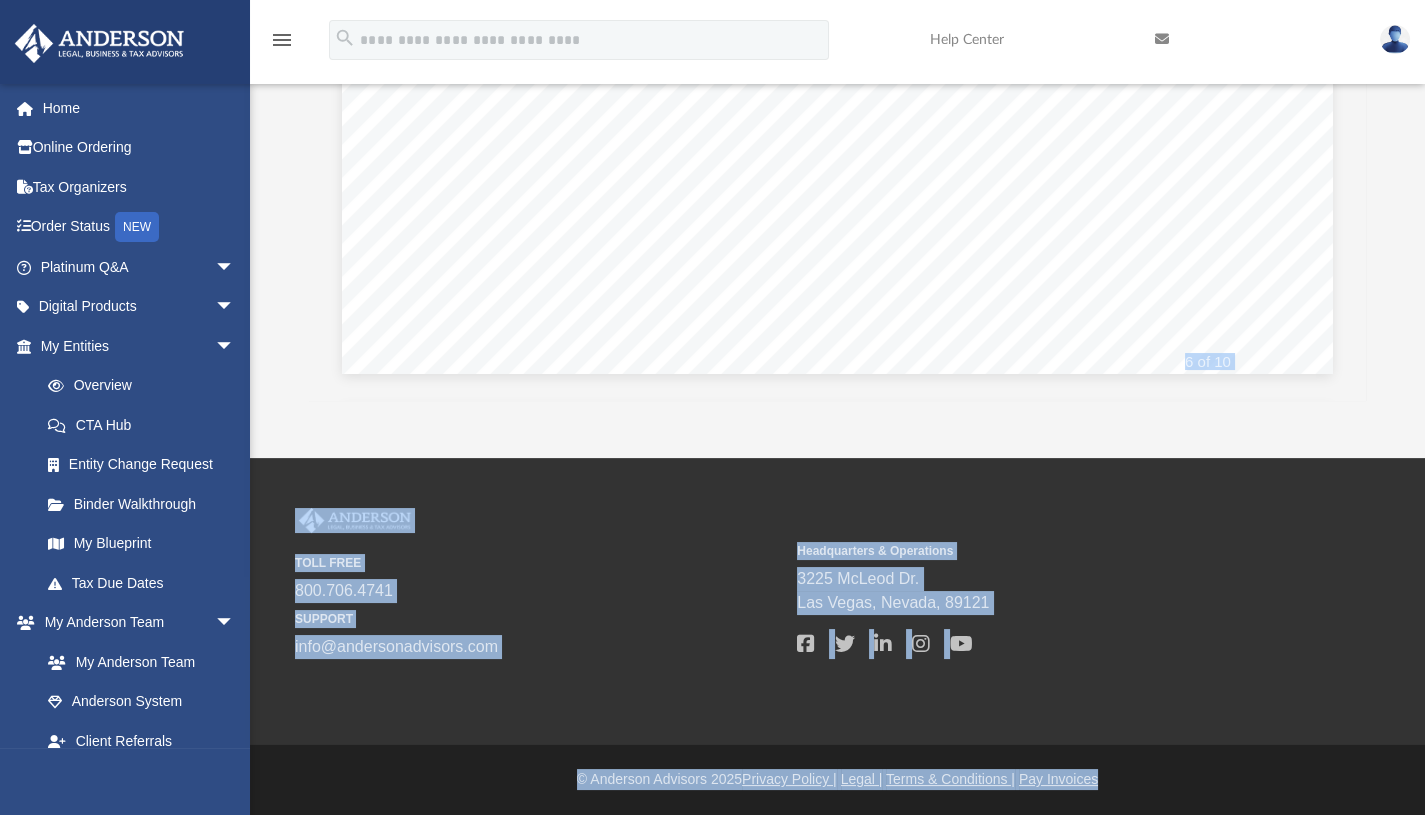 scroll, scrollTop: 0, scrollLeft: 0, axis: both 